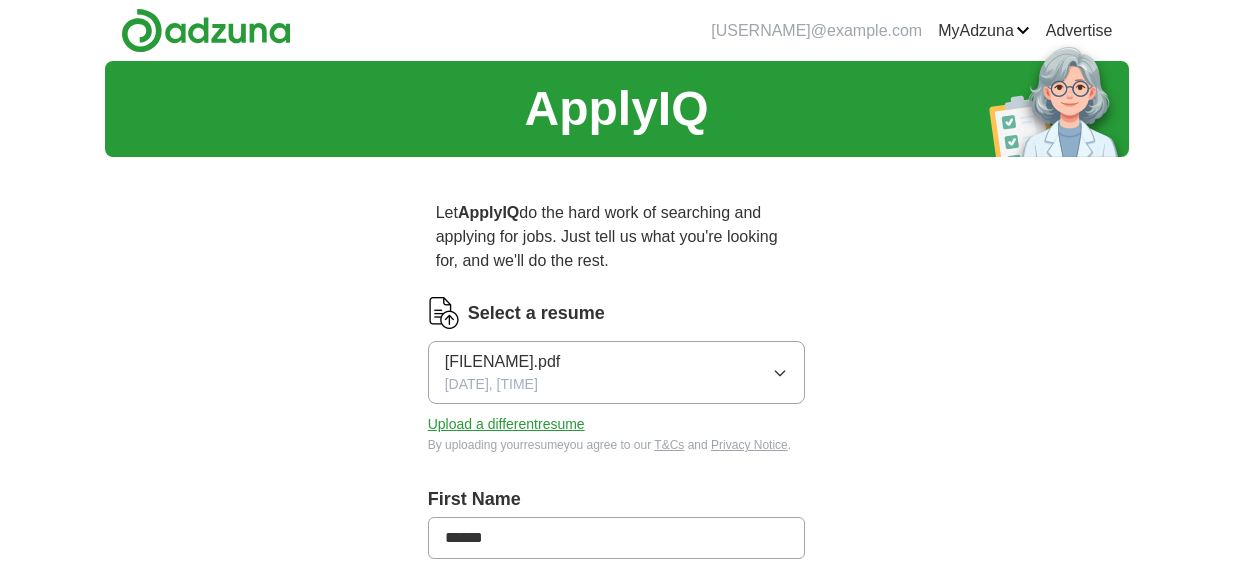 scroll, scrollTop: 0, scrollLeft: 0, axis: both 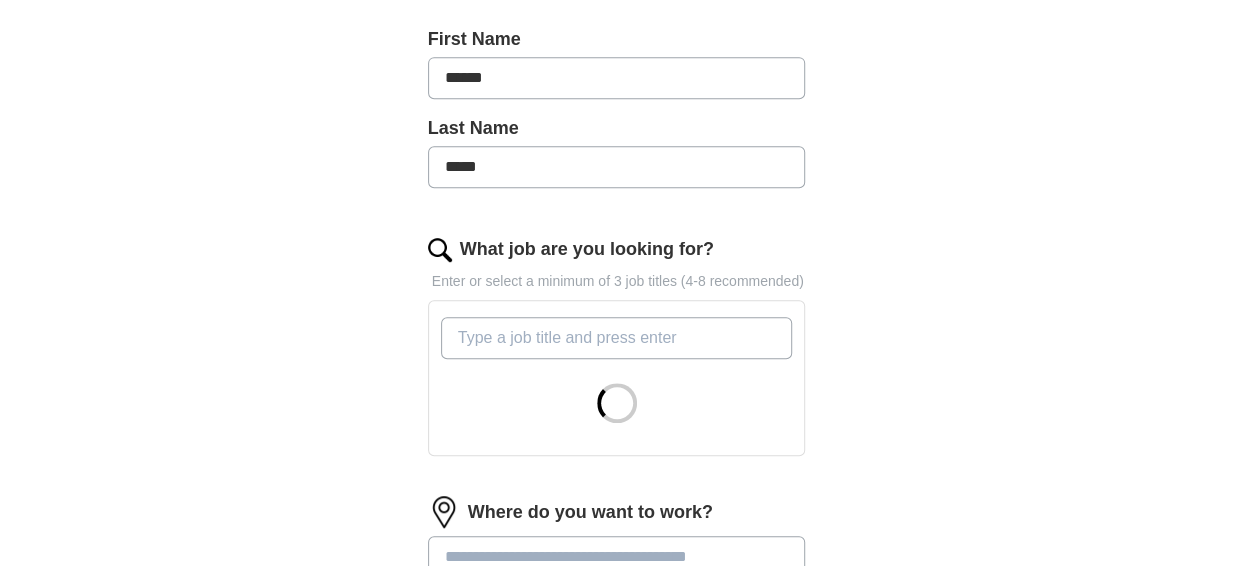 click on "What job are you looking for?" at bounding box center (617, 338) 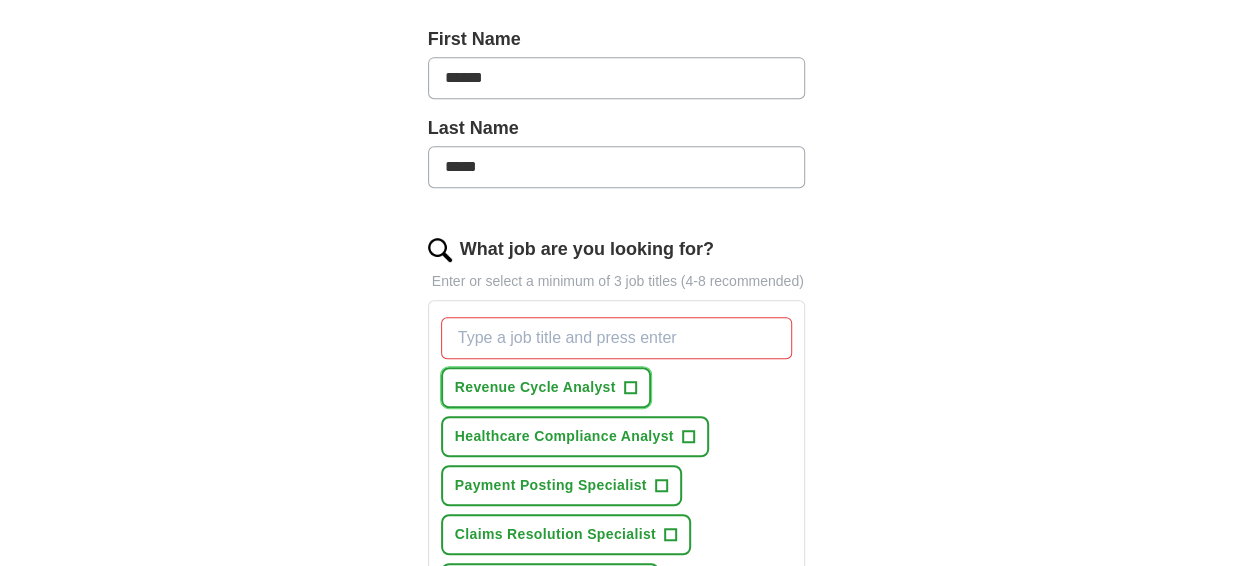 click on "Revenue Cycle Analyst +" at bounding box center [546, 387] 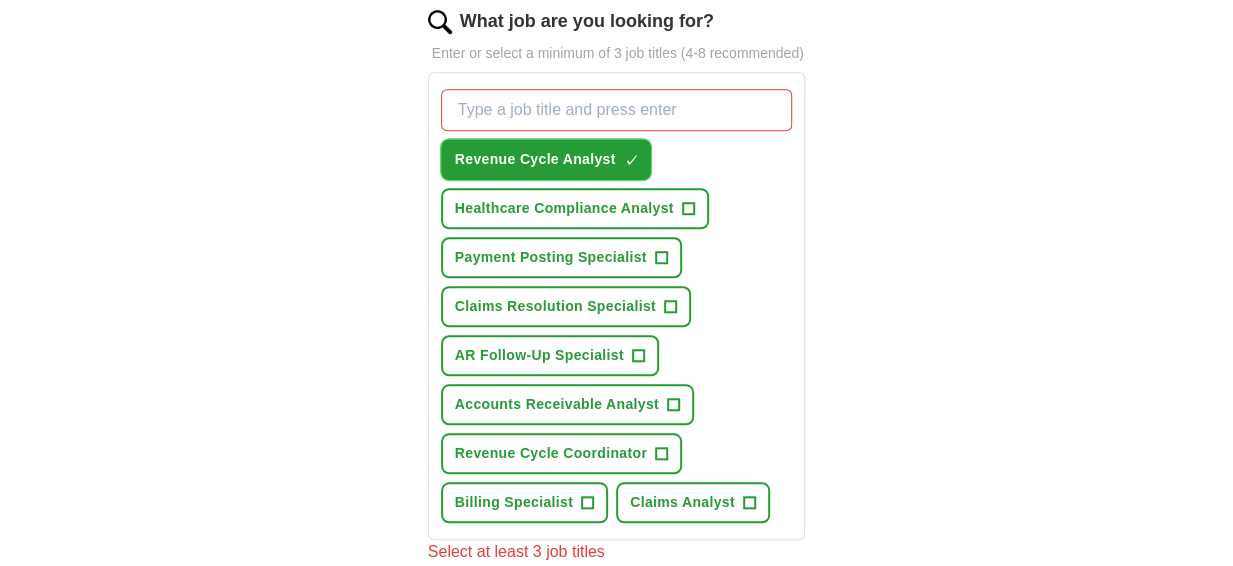scroll, scrollTop: 689, scrollLeft: 0, axis: vertical 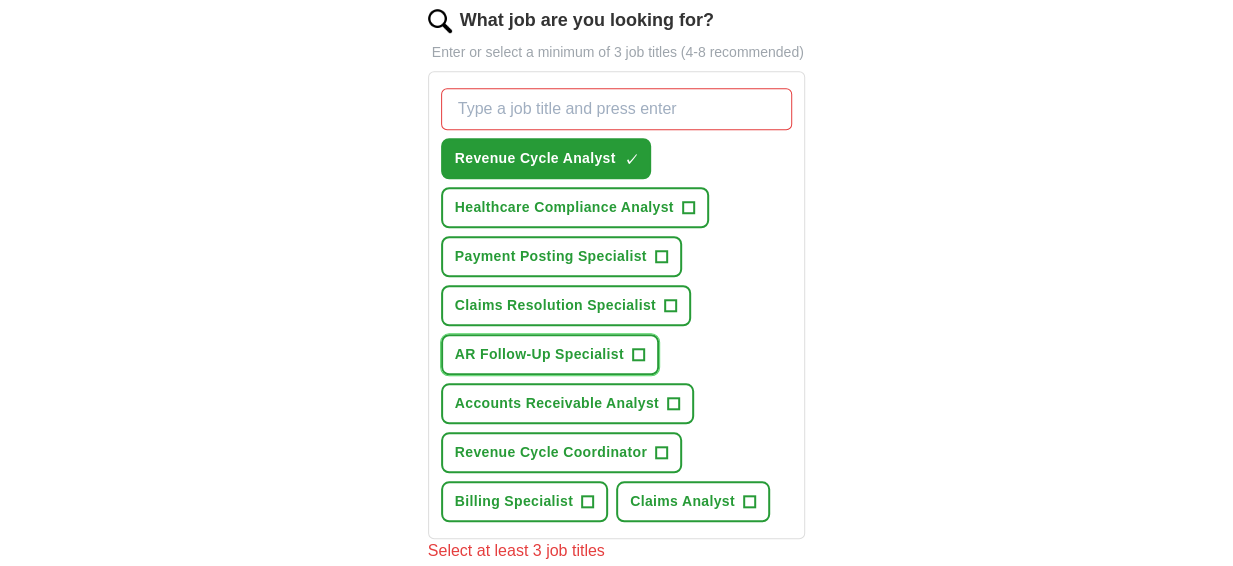 click on "+" at bounding box center [638, 354] 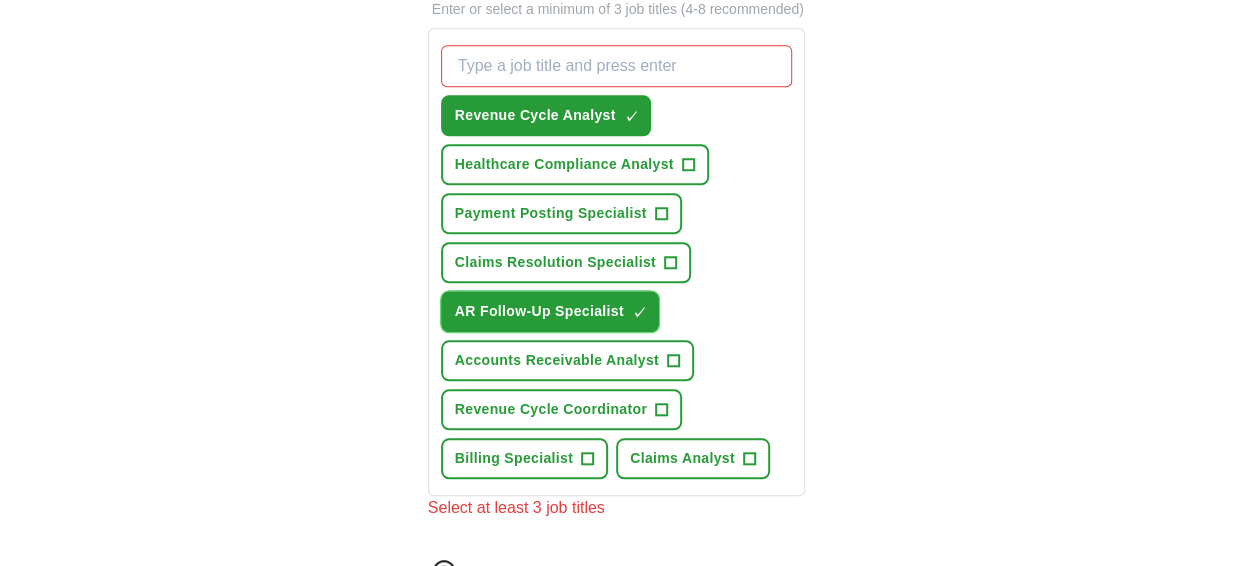 scroll, scrollTop: 733, scrollLeft: 0, axis: vertical 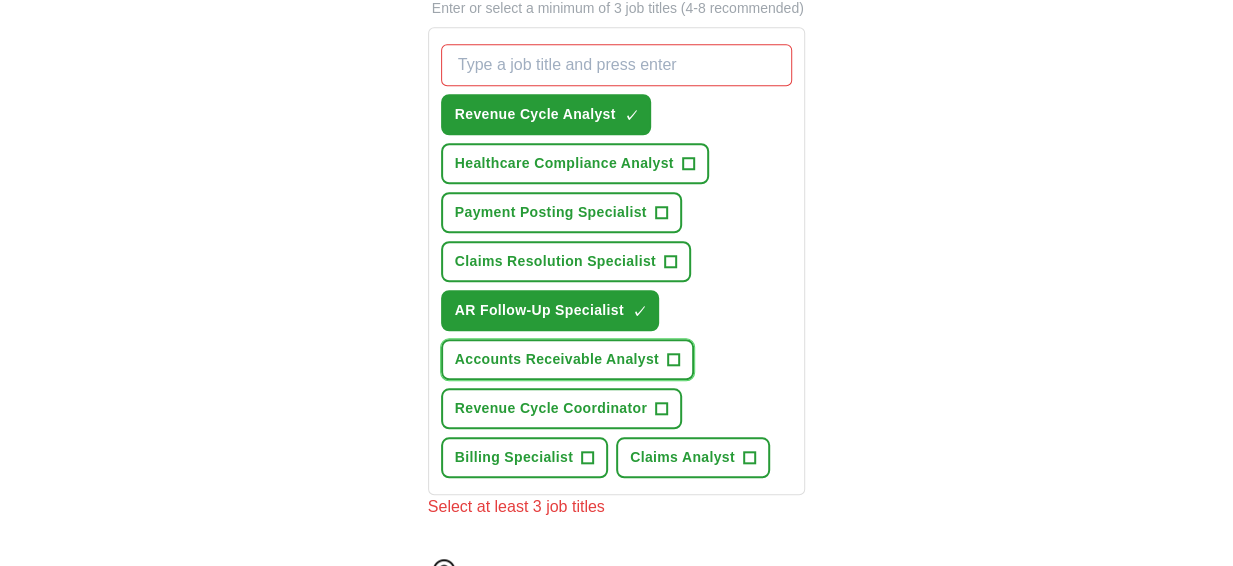 click on "+" at bounding box center (673, 360) 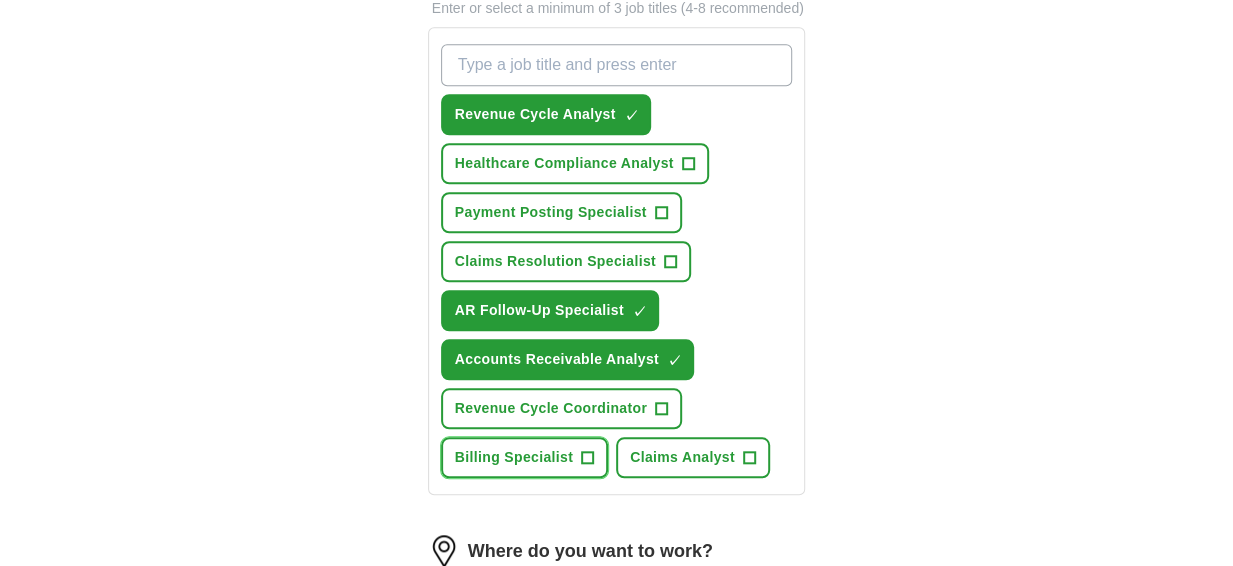 click on "+" at bounding box center [588, 458] 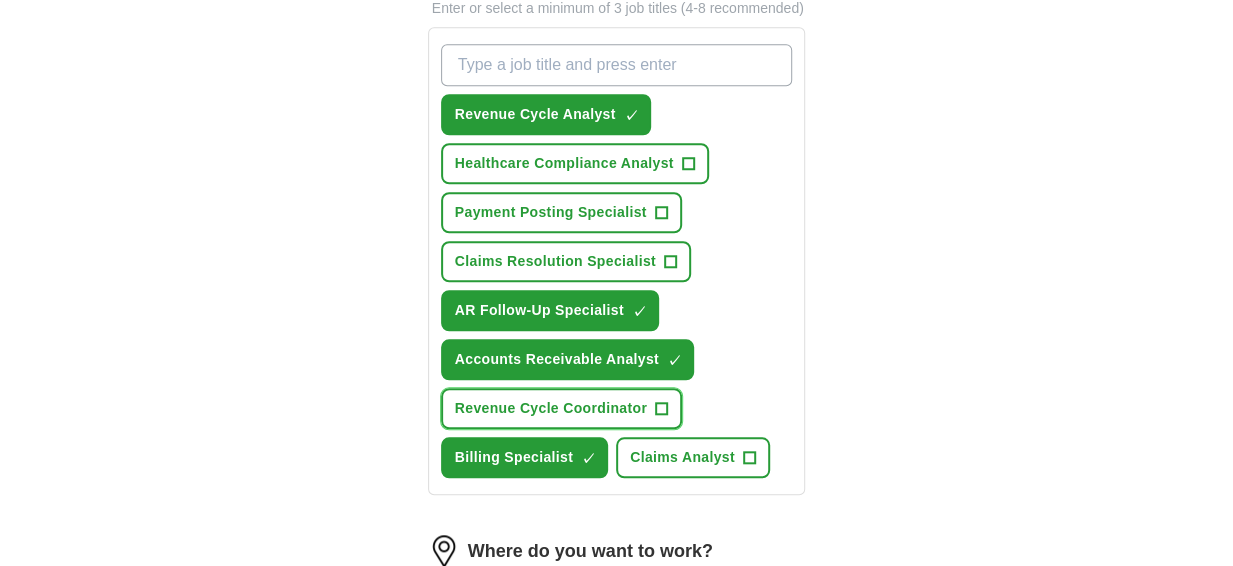 click on "Revenue Cycle Coordinator +" at bounding box center [561, 408] 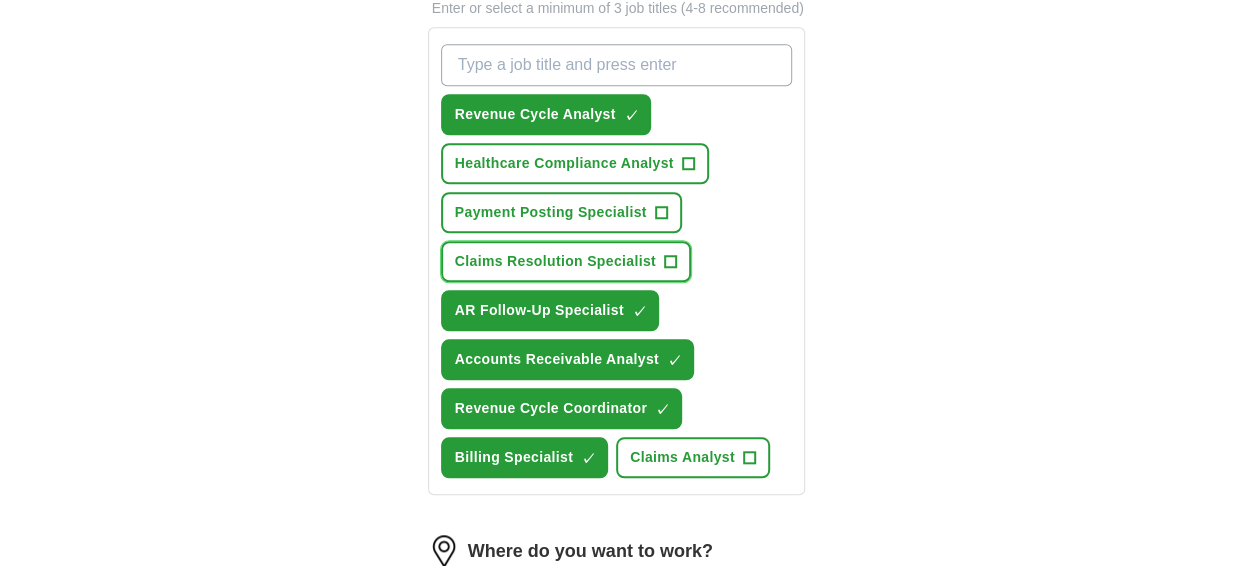 click on "+" at bounding box center (670, 262) 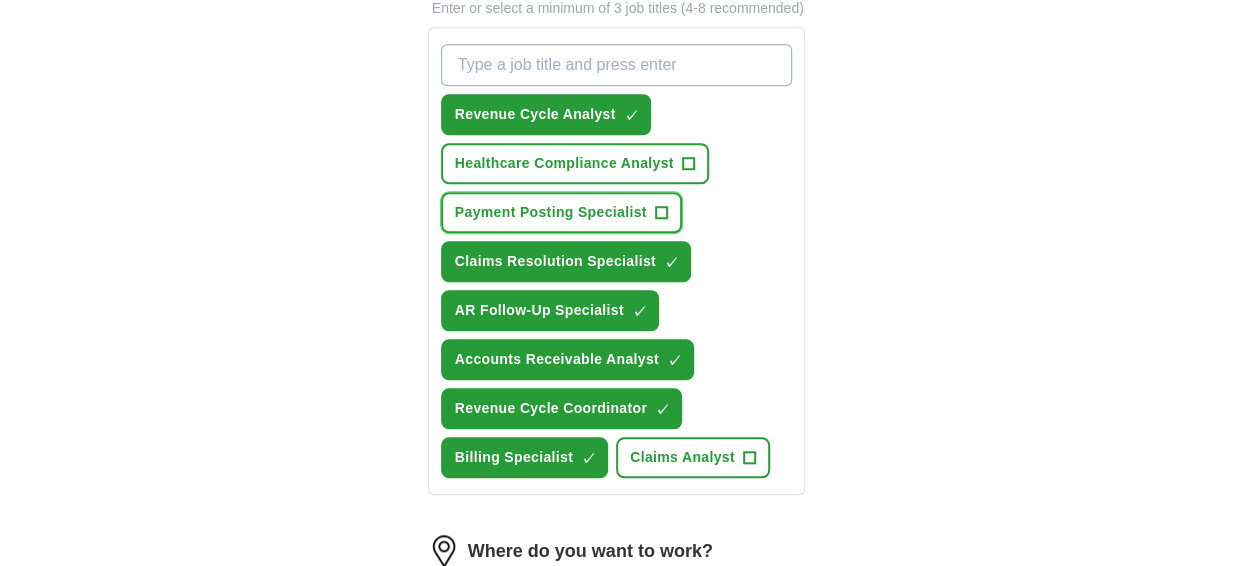click on "+" at bounding box center [661, 213] 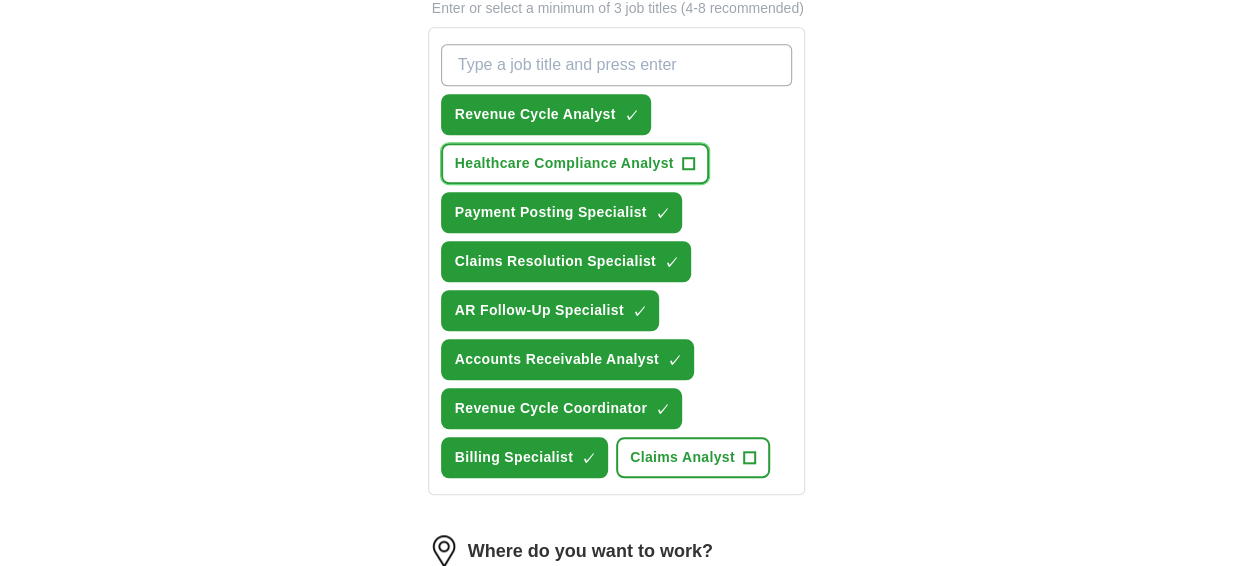 click on "+" at bounding box center (688, 164) 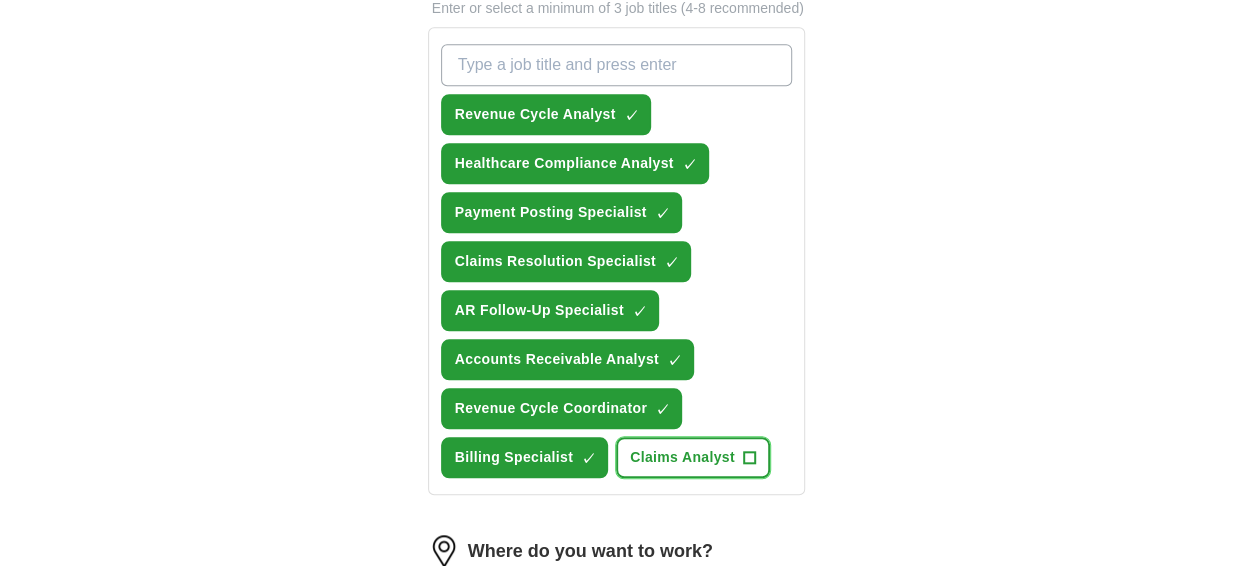 click on "Claims Analyst" at bounding box center [682, 457] 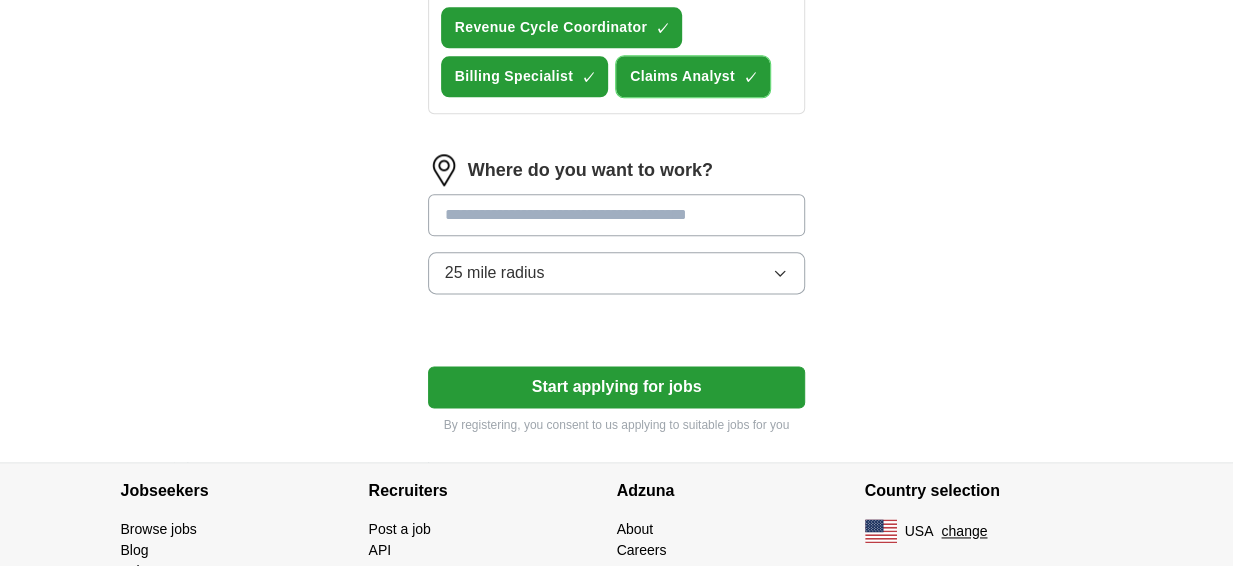 scroll, scrollTop: 1115, scrollLeft: 0, axis: vertical 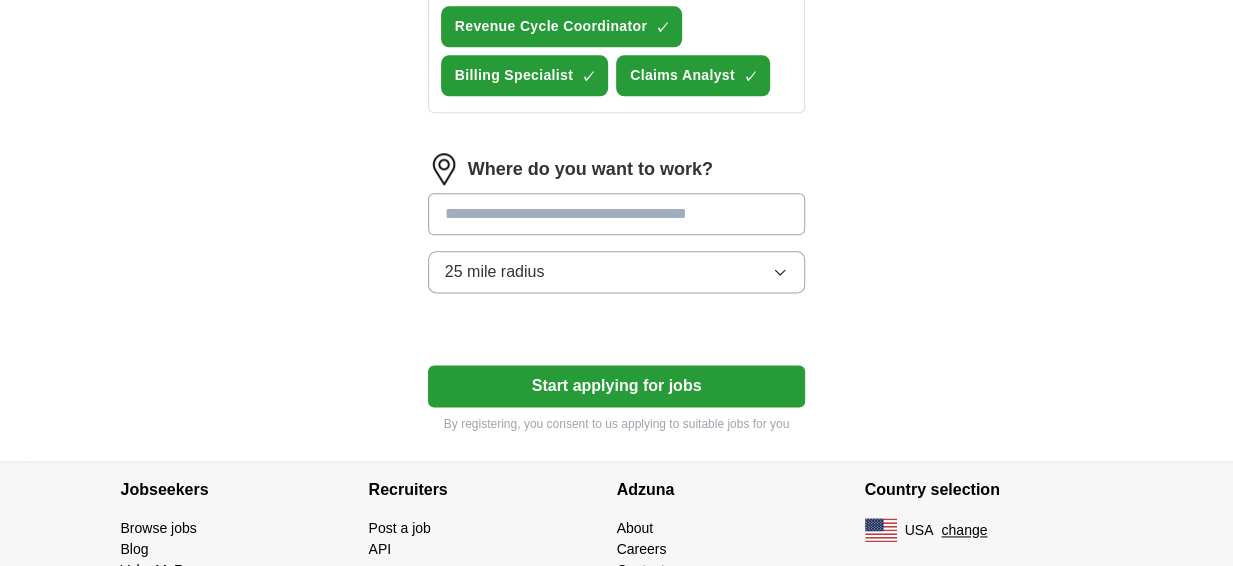 click on "25 mile radius" at bounding box center (617, 272) 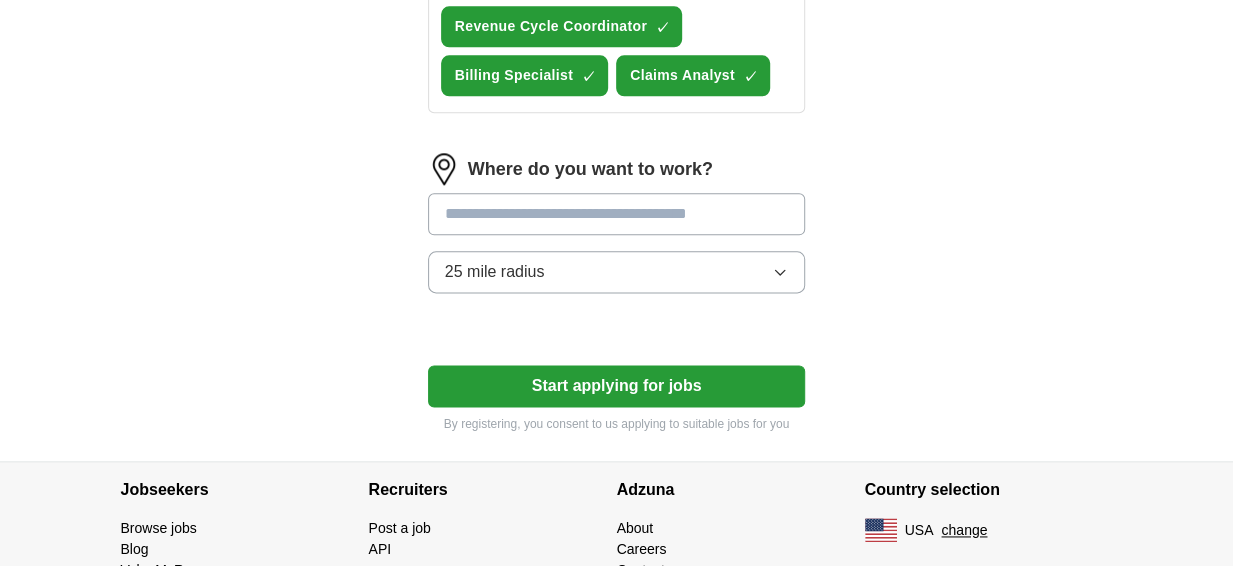 click at bounding box center (617, 214) 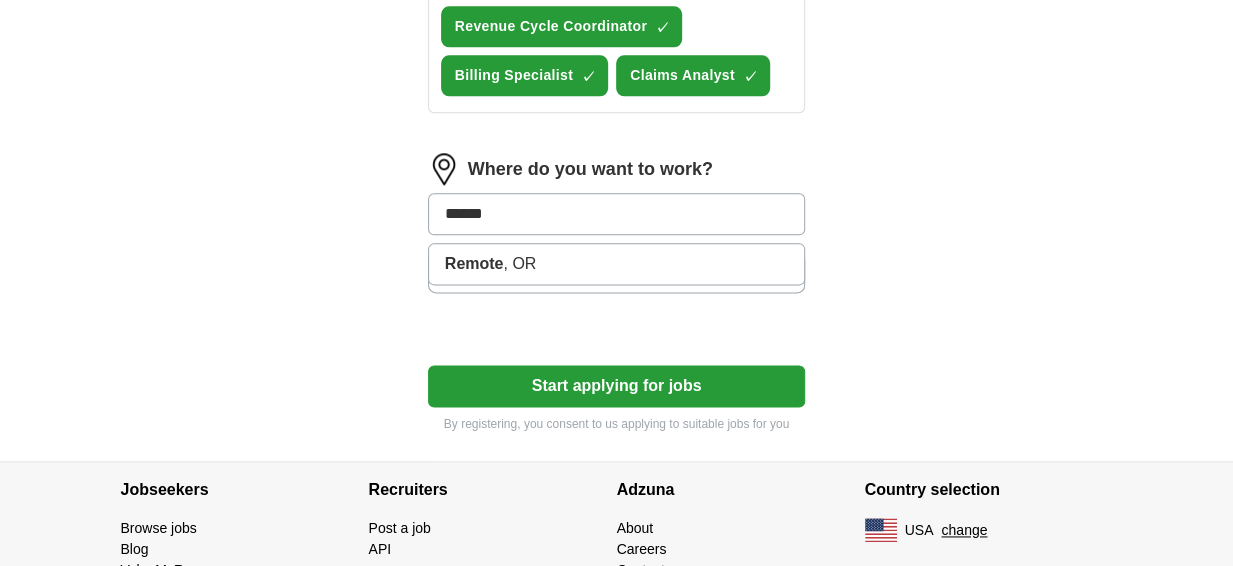 click on "Select a resume [FILENAME].pdf [DATE], [TIME] Upload a different resume By uploading your resume you agree to our T&Cs and Privacy Notice . First Name ****** Last Name ***** What job are you looking for? Enter or select a minimum of 3 job titles (4-8 recommended) Revenue Cycle Analyst ✓ × Healthcare Compliance Analyst ✓ × Payment Posting Specialist ✓ × Claims Resolution Specialist ✓ × AR Follow-Up Specialist ✓ × Accounts Receivable Analyst ✓ × Revenue Cycle Coordinator ✓ × Billing Specialist ✓ × Claims Analyst ✓ × Where do you want to work? ****** Remote , [STATE] 25 mile radius Start applying for jobs By registering, you consent to us applying to suitable jobs for you" at bounding box center (617, -297) 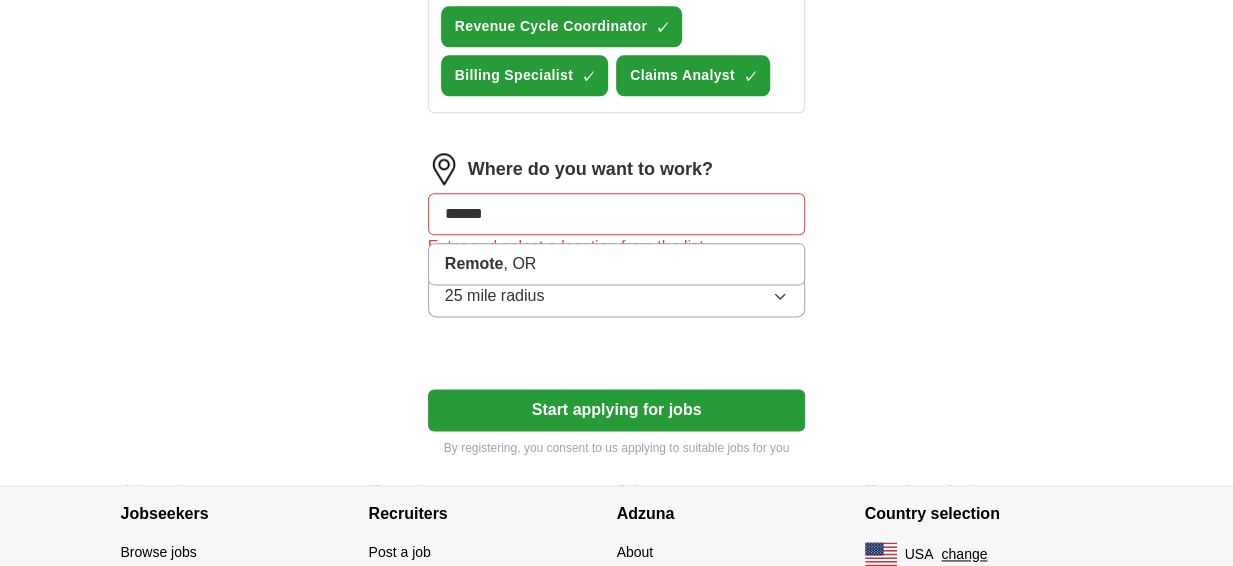 drag, startPoint x: 518, startPoint y: 199, endPoint x: 404, endPoint y: 217, distance: 115.41231 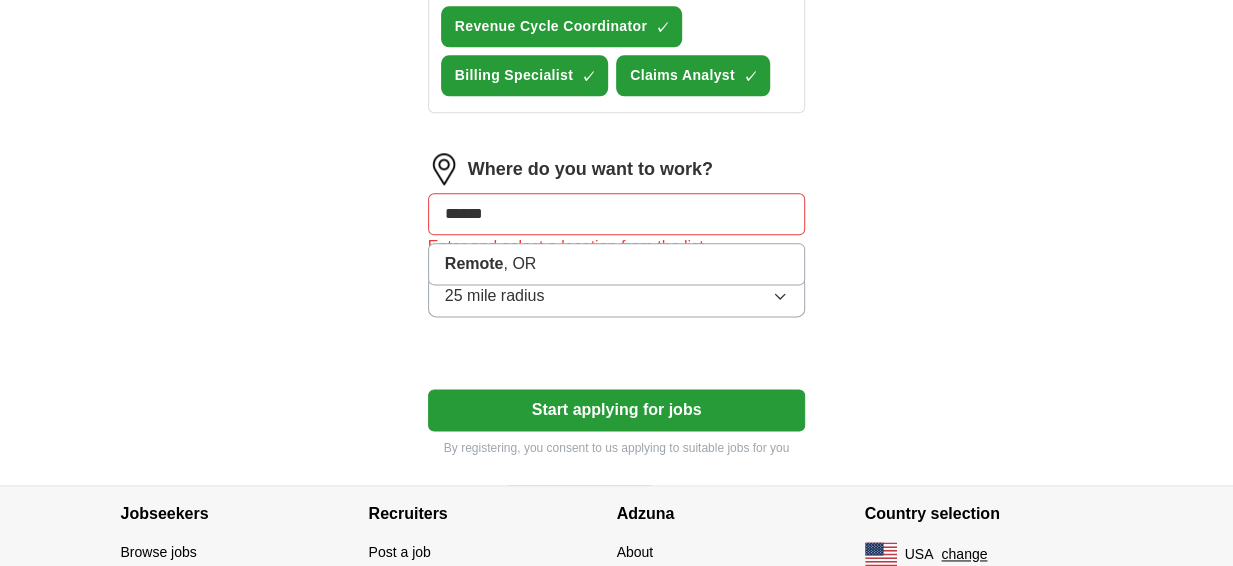 type on "******" 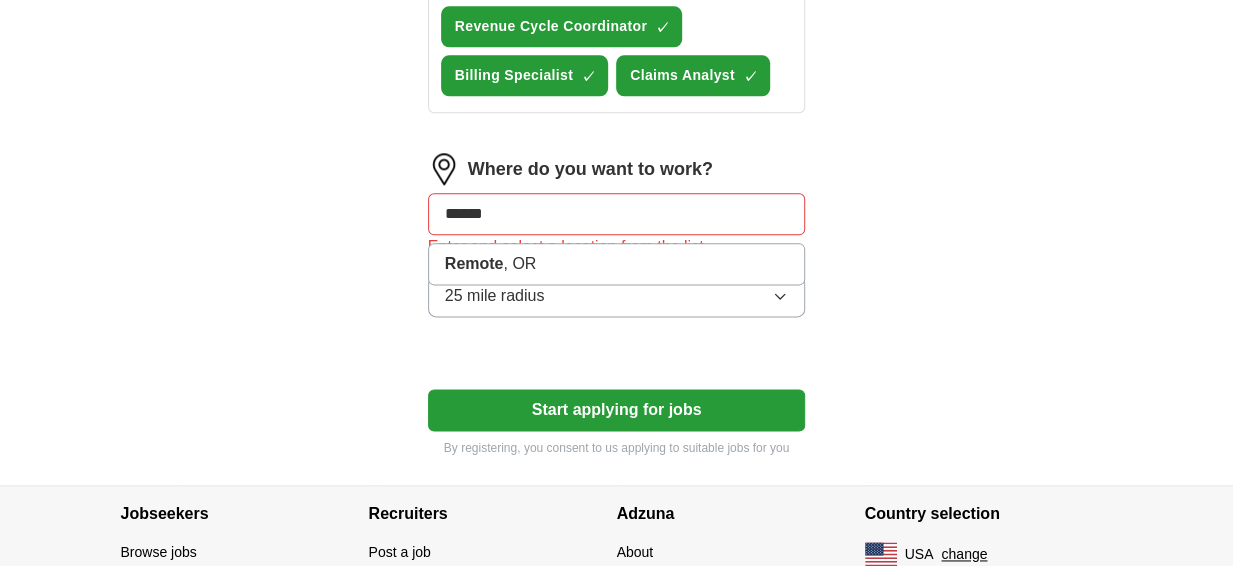 click on "Select a resume [FILENAME].pdf [DATE], [TIME] Upload a different resume By uploading your resume you agree to our T&Cs and Privacy Notice . First Name ****** Last Name ***** What job are you looking for? Enter or select a minimum of 3 job titles (4-8 recommended) Revenue Cycle Analyst ✓ × Healthcare Compliance Analyst ✓ × Payment Posting Specialist ✓ × Claims Resolution Specialist ✓ × AR Follow-Up Specialist ✓ × Accounts Receivable Analyst ✓ × Revenue Cycle Coordinator ✓ × Billing Specialist ✓ × Claims Analyst ✓ × Where do you want to work? ****** Remote , [STATE] Enter and select a location from the list 25 mile radius Start applying for jobs By registering, you consent to us applying to suitable jobs for you" at bounding box center (617, -285) 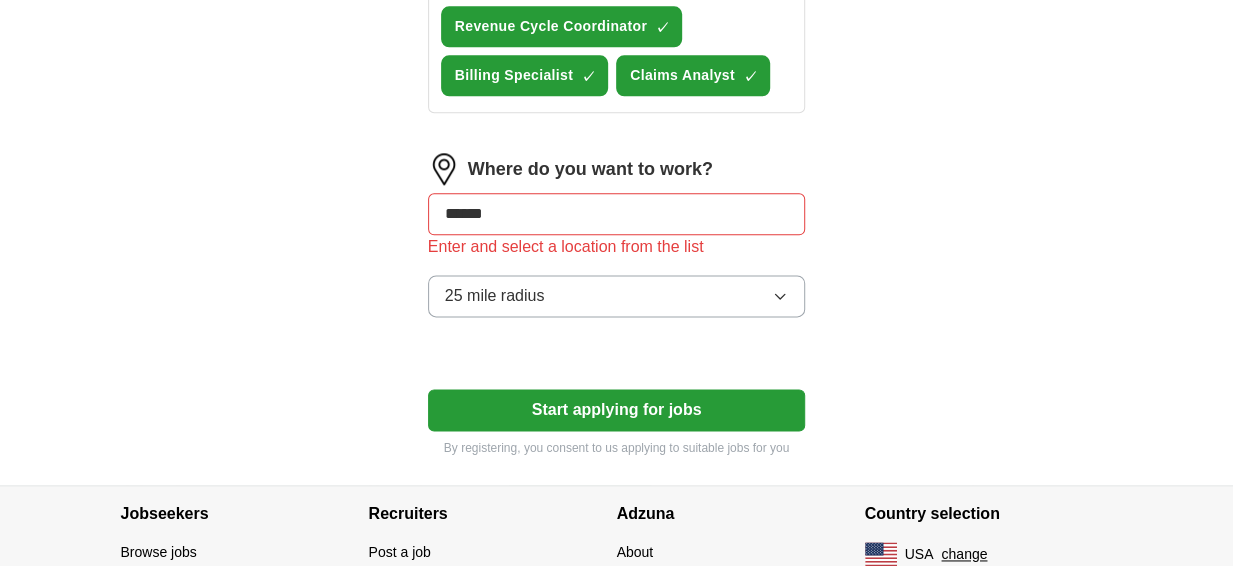 click on "25 mile radius" at bounding box center [495, 296] 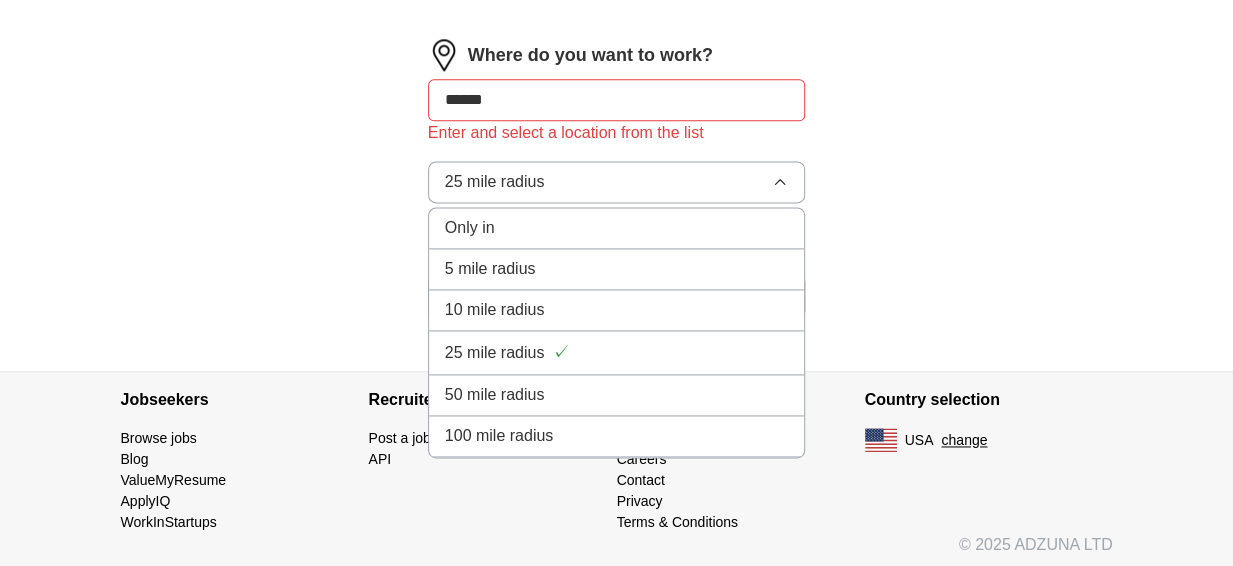 scroll, scrollTop: 1230, scrollLeft: 0, axis: vertical 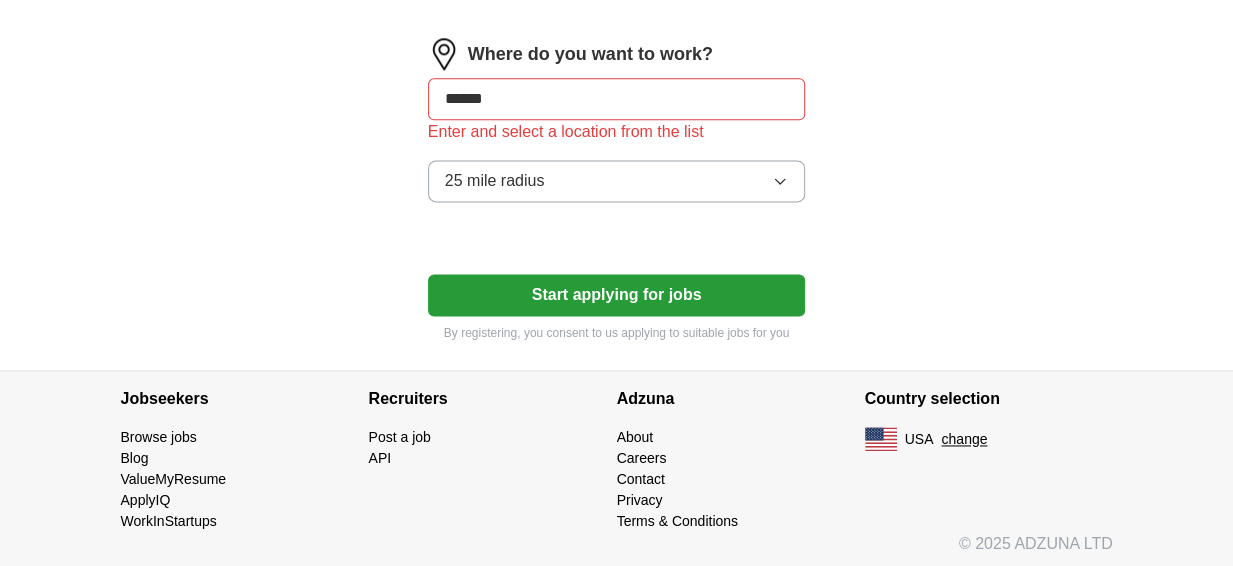 click on "Select a resume [FILENAME].pdf [DATE], [TIME] Upload a different resume By uploading your resume you agree to our T&Cs and Privacy Notice . First Name ****** Last Name ***** What job are you looking for? Enter or select a minimum of 3 job titles (4-8 recommended) Revenue Cycle Analyst ✓ × Healthcare Compliance Analyst ✓ × Payment Posting Specialist ✓ × Claims Resolution Specialist ✓ × AR Follow-Up Specialist ✓ × Accounts Receivable Analyst ✓ × Revenue Cycle Coordinator ✓ × Billing Specialist ✓ × Claims Analyst ✓ × Where do you want to work? ****** Enter and select a location from the list 25 mile radius Start applying for jobs By registering, you consent to us applying to suitable jobs for you" at bounding box center [617, -400] 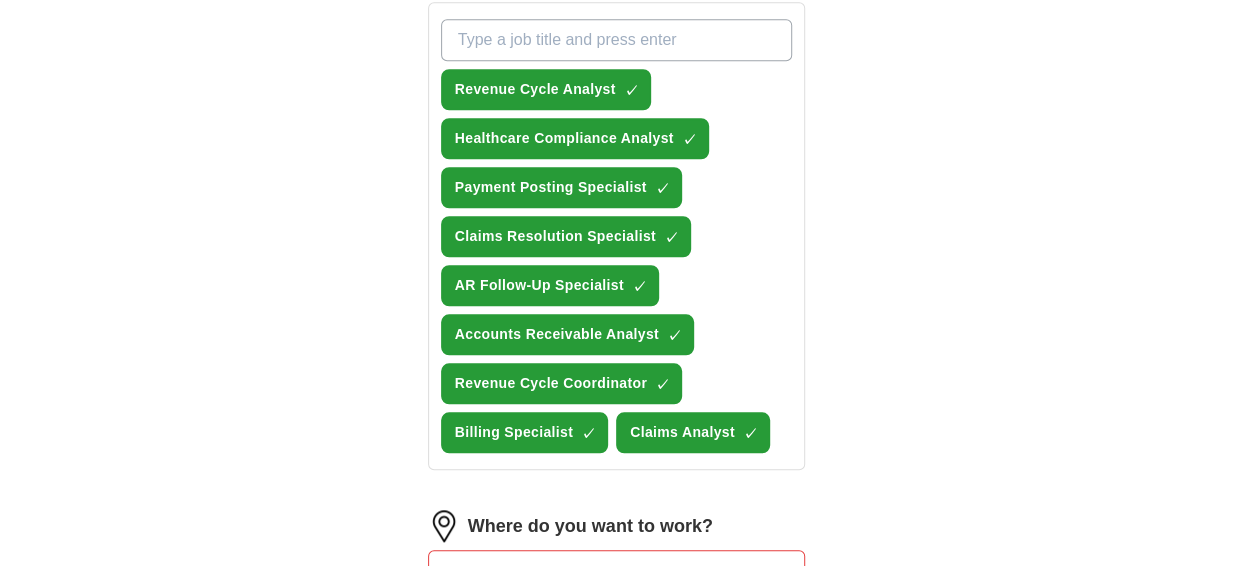 scroll, scrollTop: 1230, scrollLeft: 0, axis: vertical 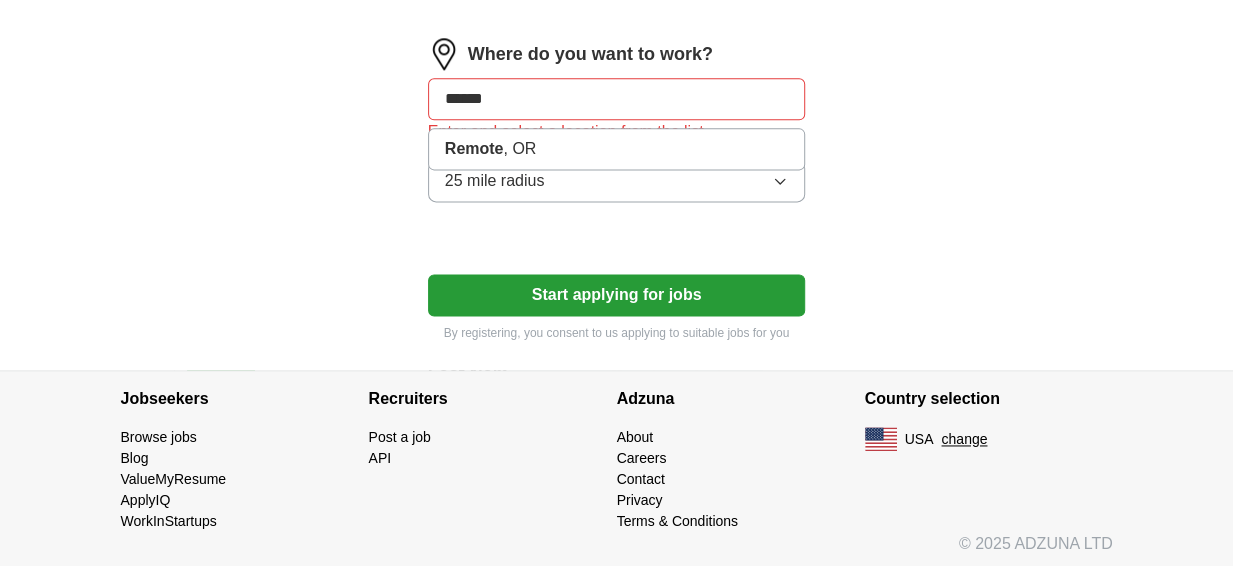 click on "******" at bounding box center (617, 99) 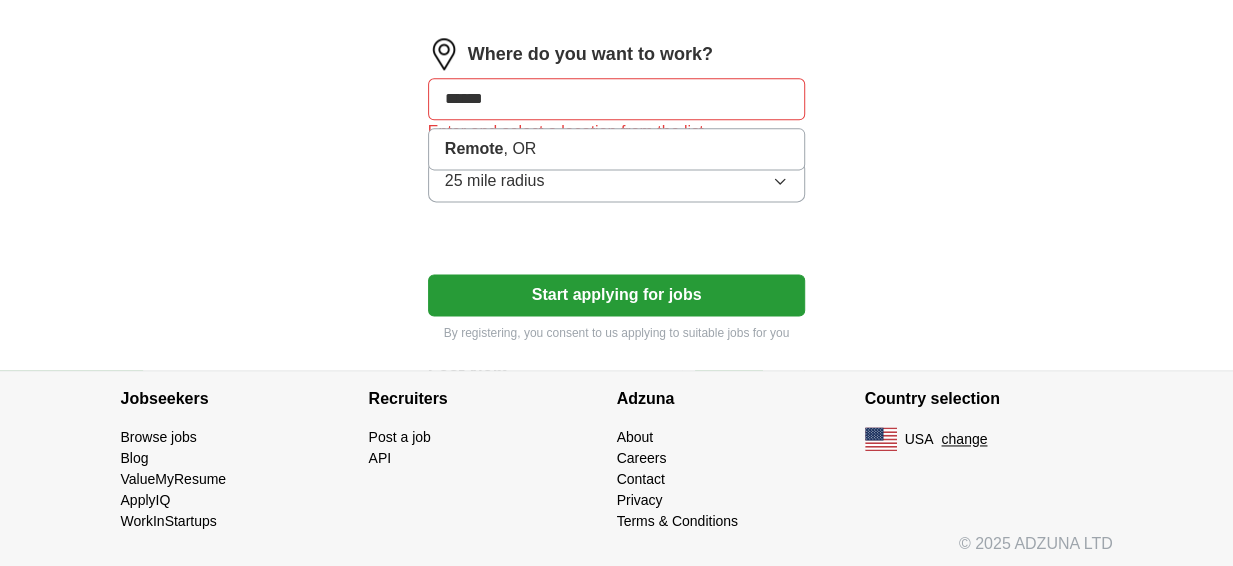 drag, startPoint x: 519, startPoint y: 93, endPoint x: 366, endPoint y: 106, distance: 153.5513 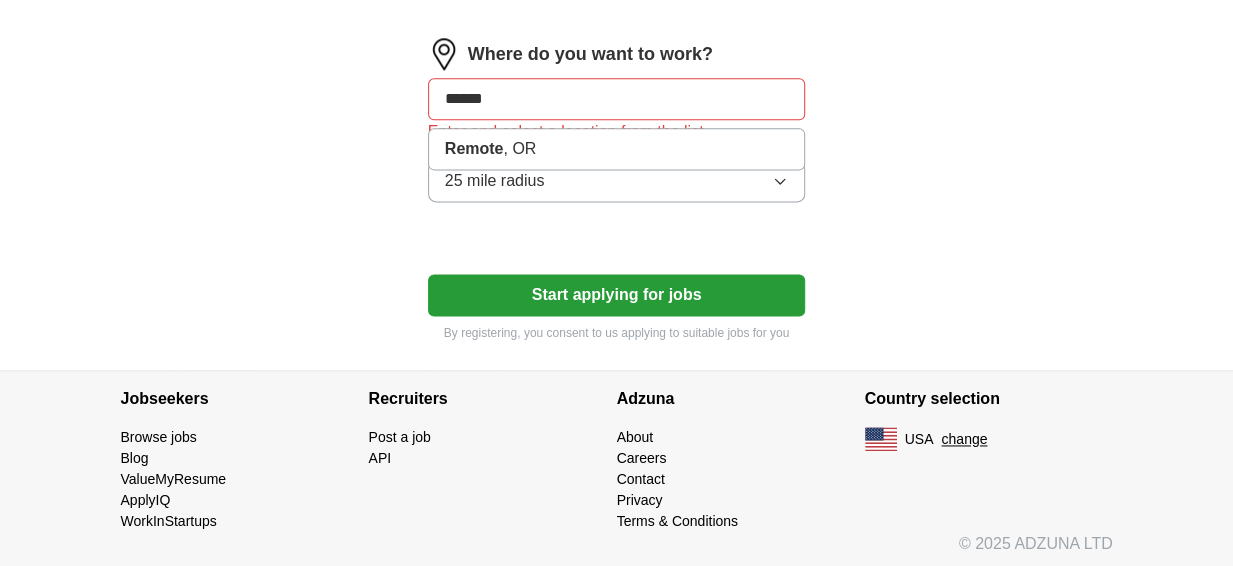 type on "*******" 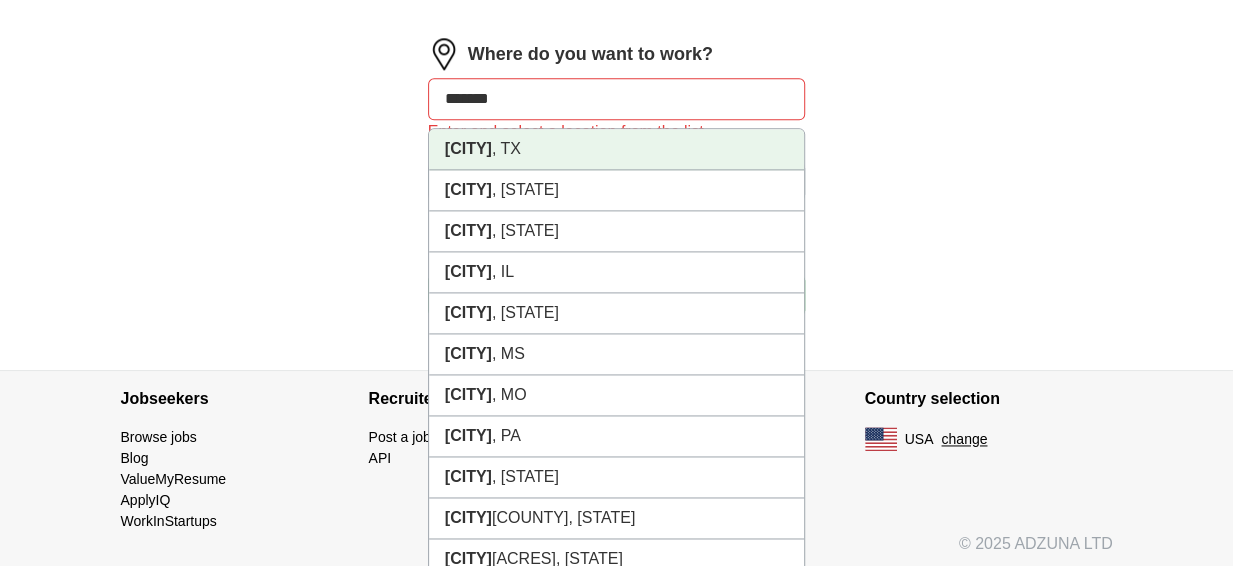 click on "[CITY]" at bounding box center [468, 148] 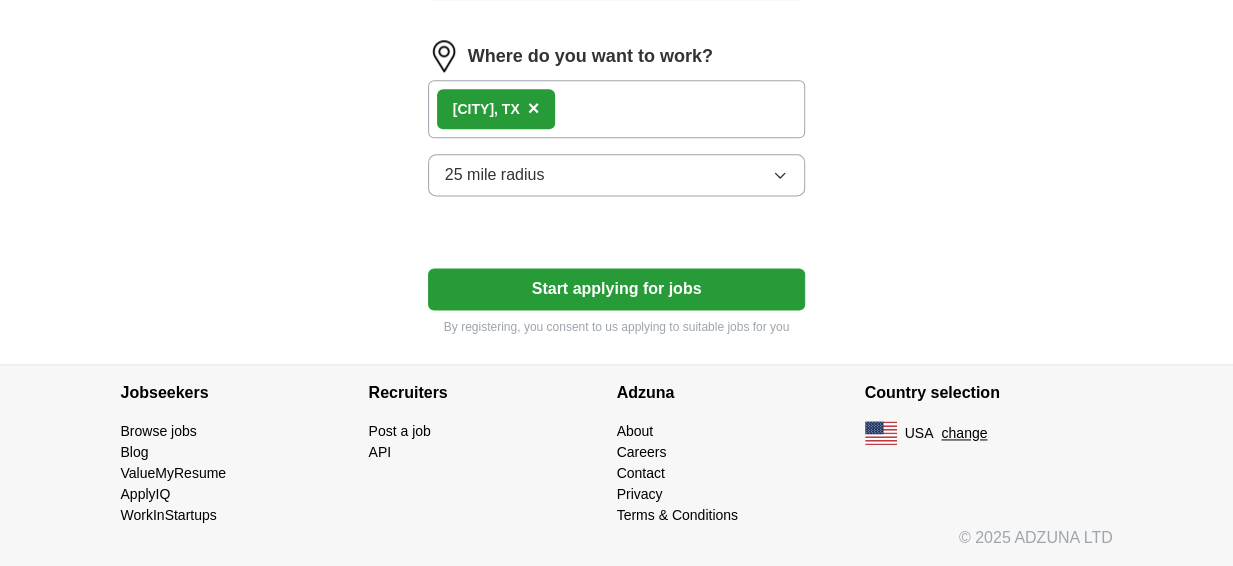 scroll, scrollTop: 1222, scrollLeft: 0, axis: vertical 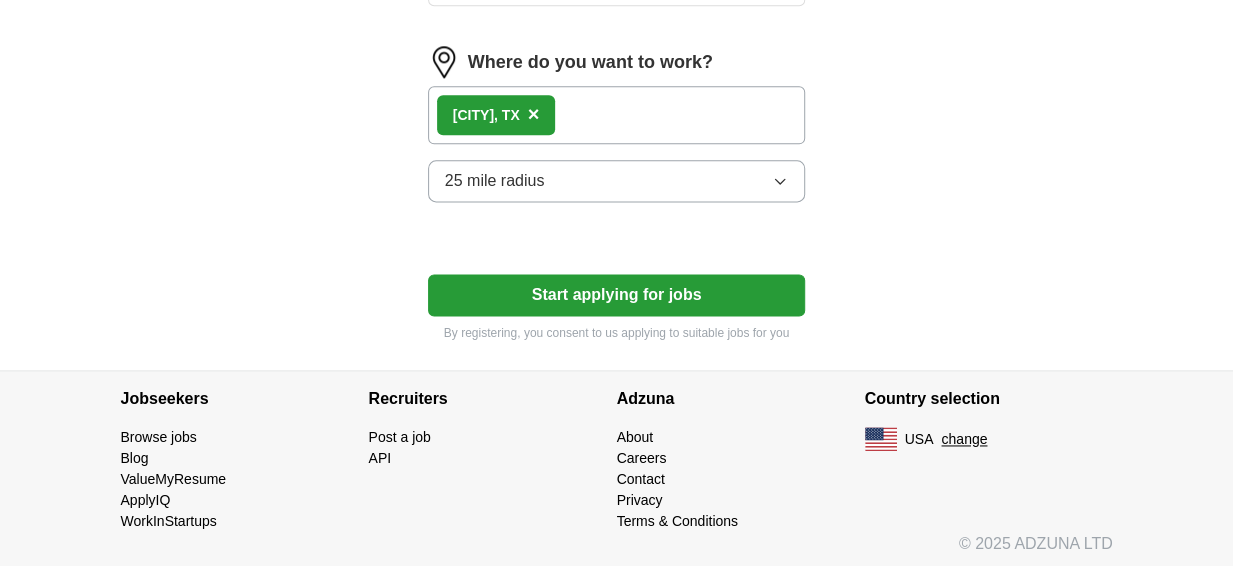 click on "Select a resume [FILENAME].pdf [DATE], [TIME] Upload a different resume By uploading your resume you agree to our T&Cs and Privacy Notice . First Name ****** Last Name ***** What job are you looking for? Enter or select a minimum of 3 job titles (4-8 recommended) Revenue Cycle Analyst ✓ × Healthcare Compliance Analyst ✓ × Payment Posting Specialist ✓ × Claims Resolution Specialist ✓ × AR Follow-Up Specialist ✓ × Accounts Receivable Analyst ✓ × Revenue Cycle Coordinator ✓ × Billing Specialist ✓ × Claims Analyst ✓ × Where do you want to work? [CITY] , [STATE] × 25 mile radius Start applying for jobs By registering, you consent to us applying to suitable jobs for you" at bounding box center [617, -396] 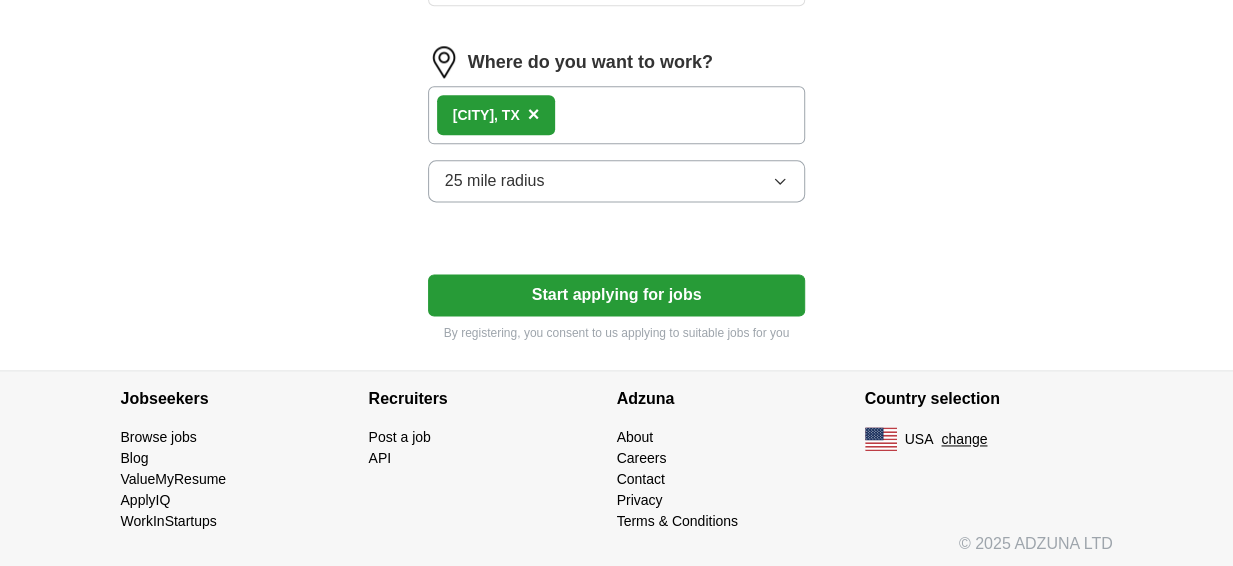 click on "25 mile radius" at bounding box center (495, 181) 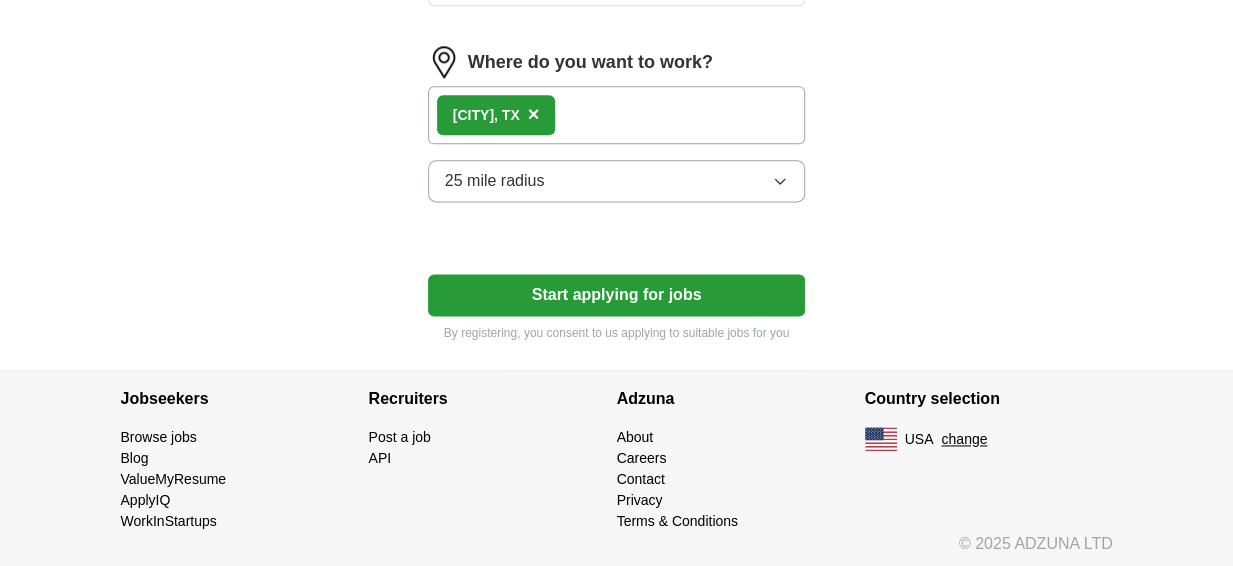click on "Select a resume [FILENAME].pdf [DATE], [TIME] Upload a different resume By uploading your resume you agree to our T&Cs and Privacy Notice . First Name ****** Last Name ***** What job are you looking for? Enter or select a minimum of 3 job titles (4-8 recommended) Revenue Cycle Analyst ✓ × Healthcare Compliance Analyst ✓ × Payment Posting Specialist ✓ × Claims Resolution Specialist ✓ × AR Follow-Up Specialist ✓ × Accounts Receivable Analyst ✓ × Revenue Cycle Coordinator ✓ × Billing Specialist ✓ × Claims Analyst ✓ × Where do you want to work? [CITY] , [STATE] × 25 mile radius Start applying for jobs By registering, you consent to us applying to suitable jobs for you" at bounding box center (617, -396) 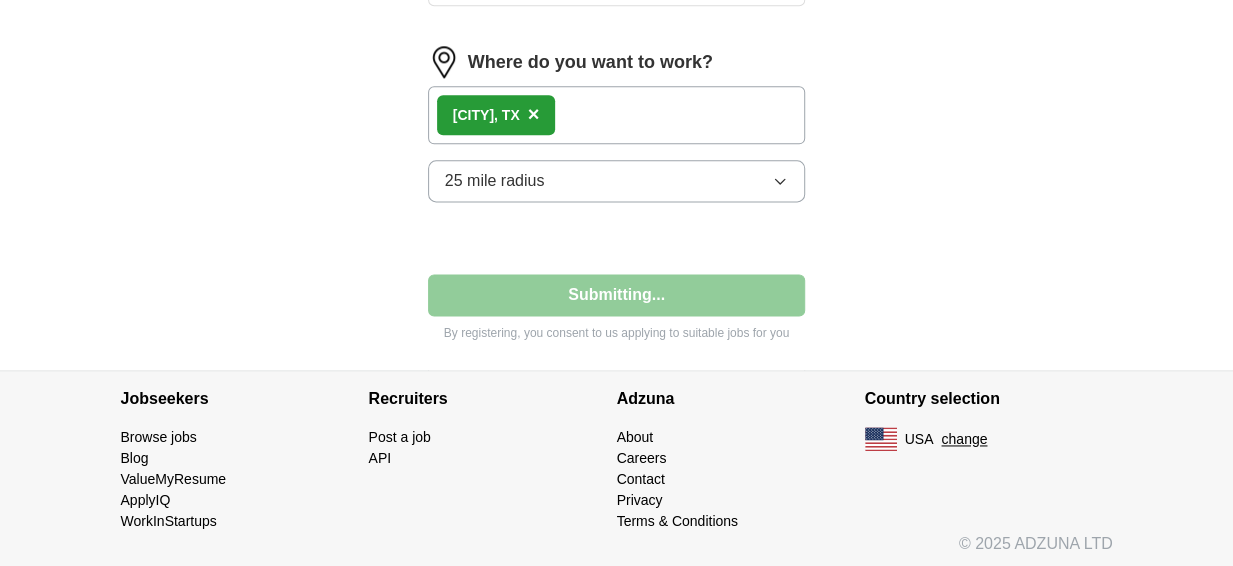 select on "**" 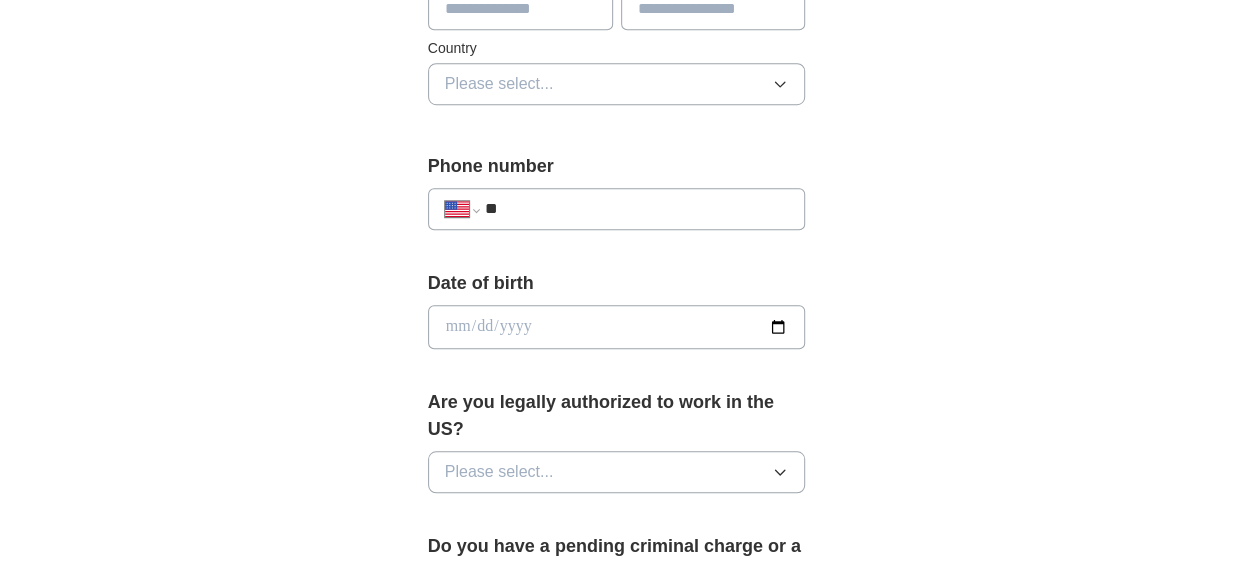 scroll, scrollTop: 684, scrollLeft: 0, axis: vertical 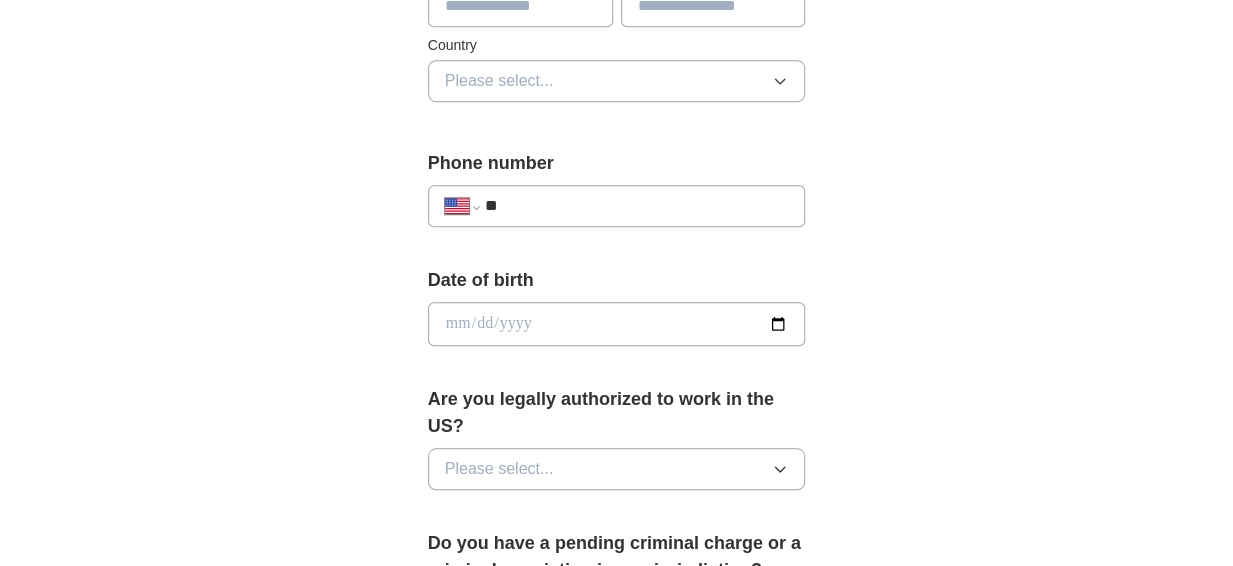 click on "**" at bounding box center [637, 206] 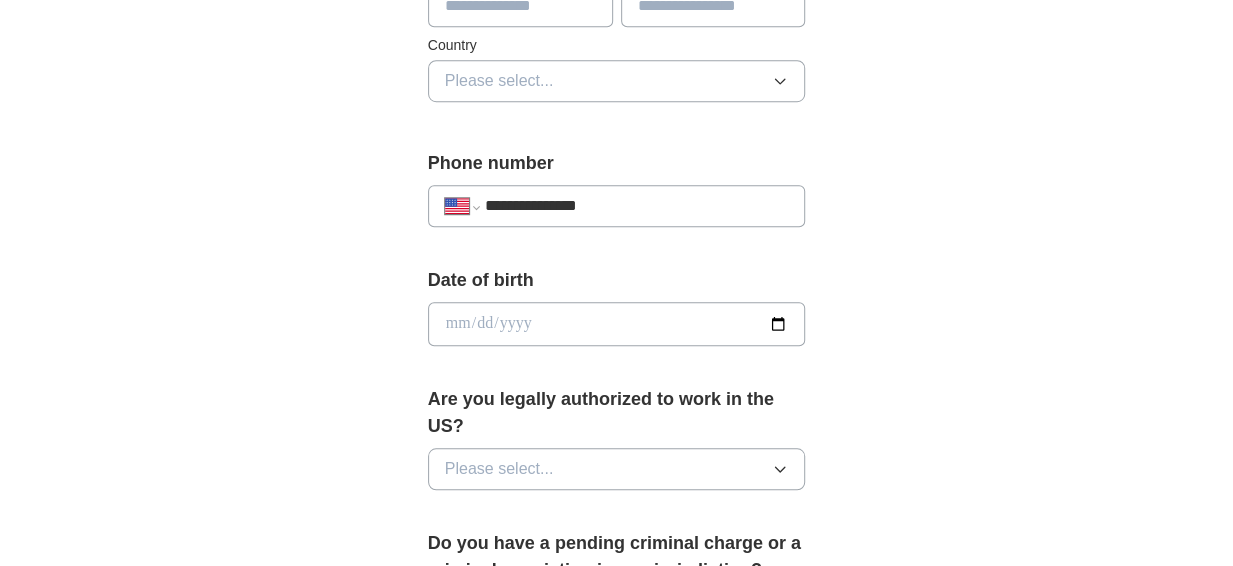 type on "**********" 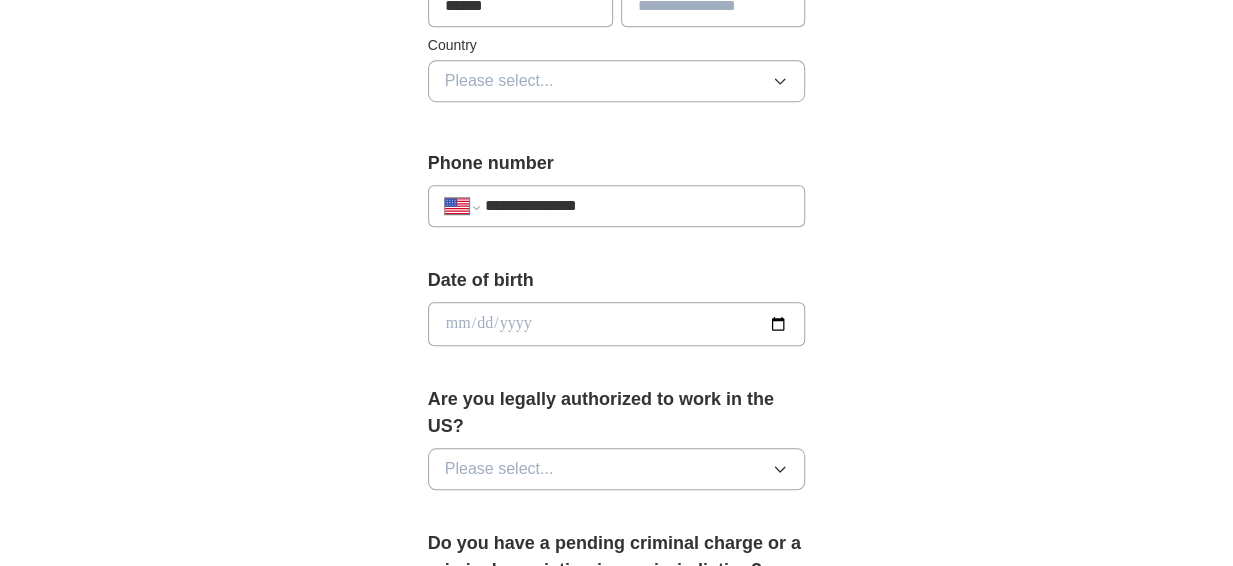 type on "*****" 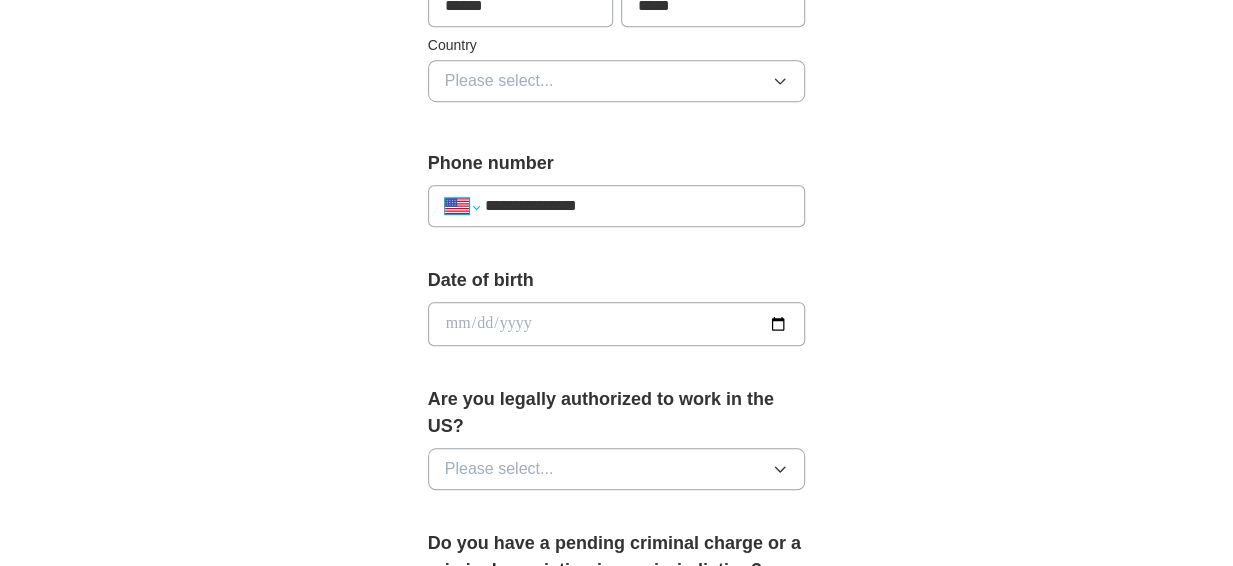 select on "**" 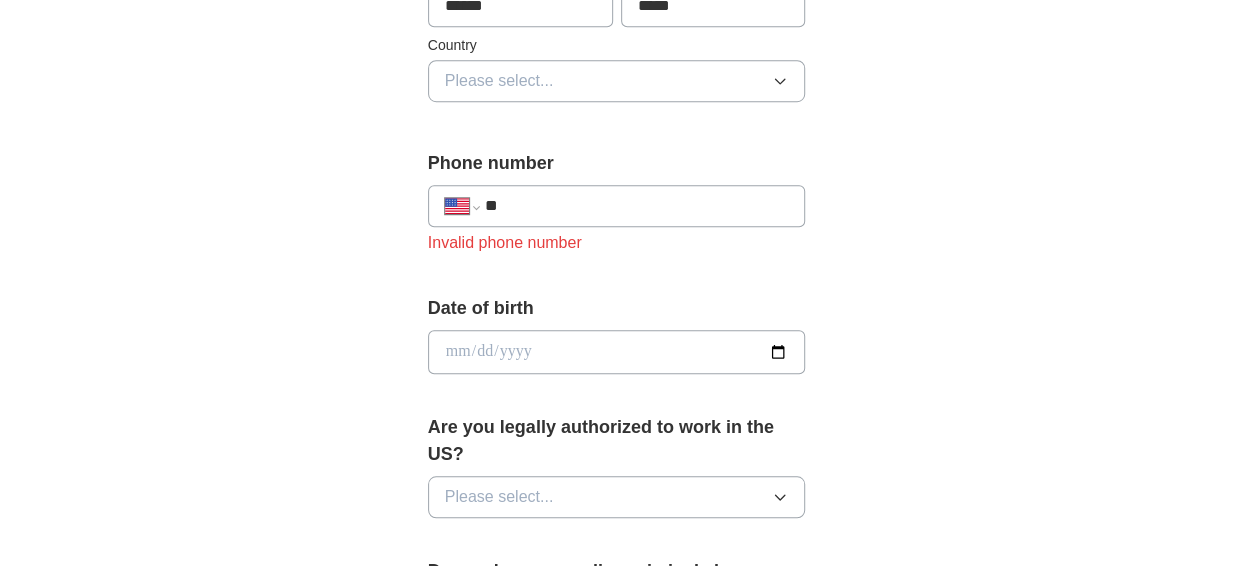 scroll, scrollTop: 681, scrollLeft: 0, axis: vertical 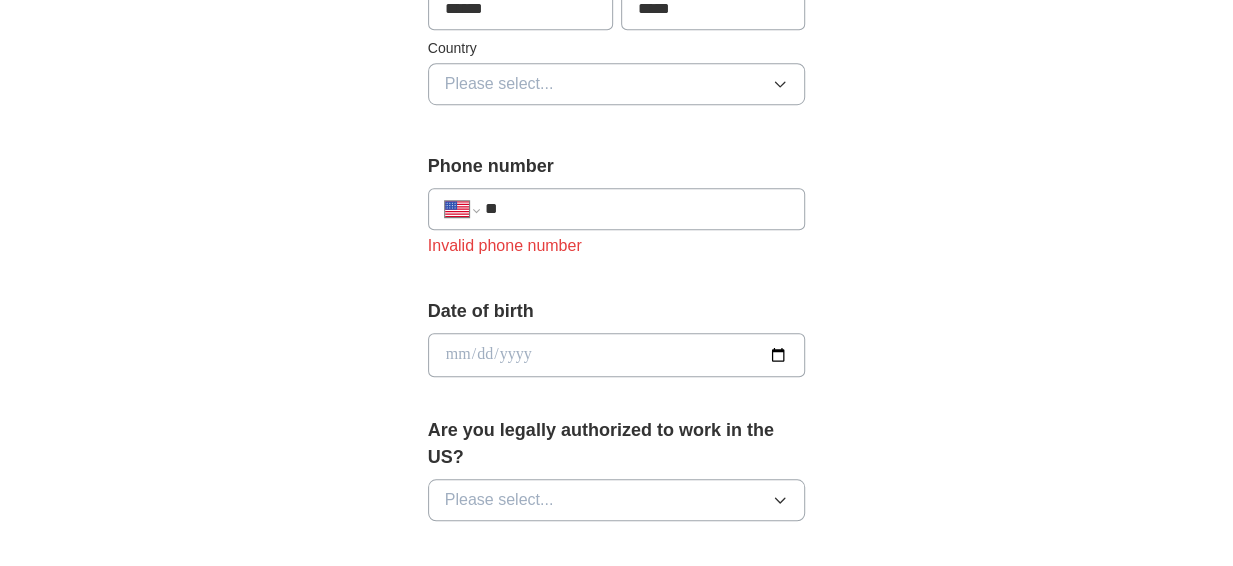 click on "**" at bounding box center (637, 209) 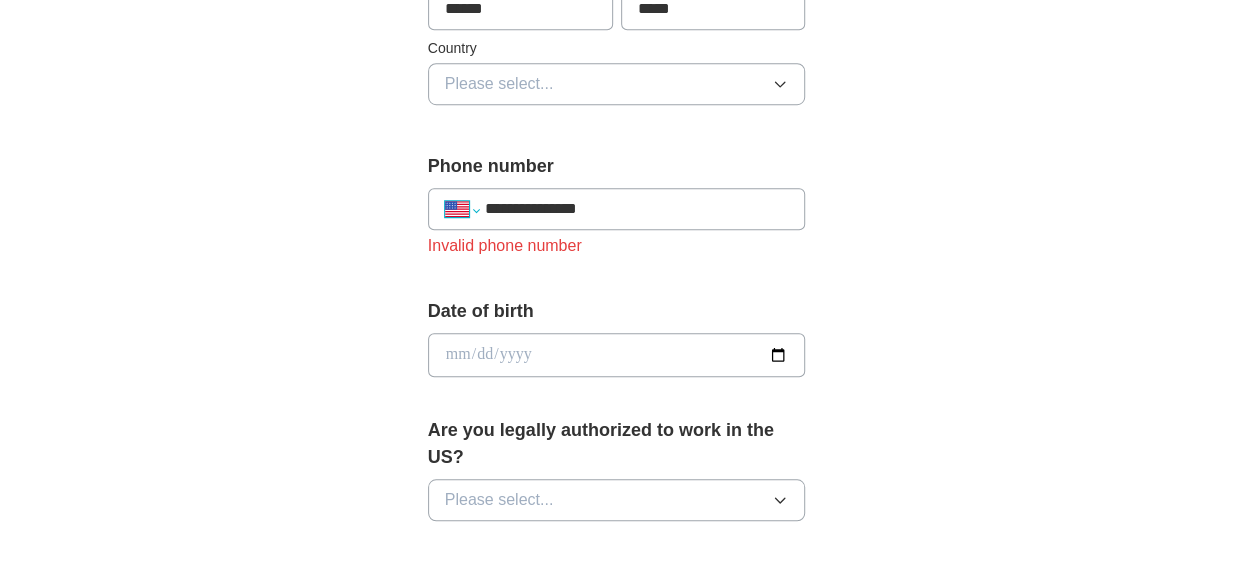 select on "**" 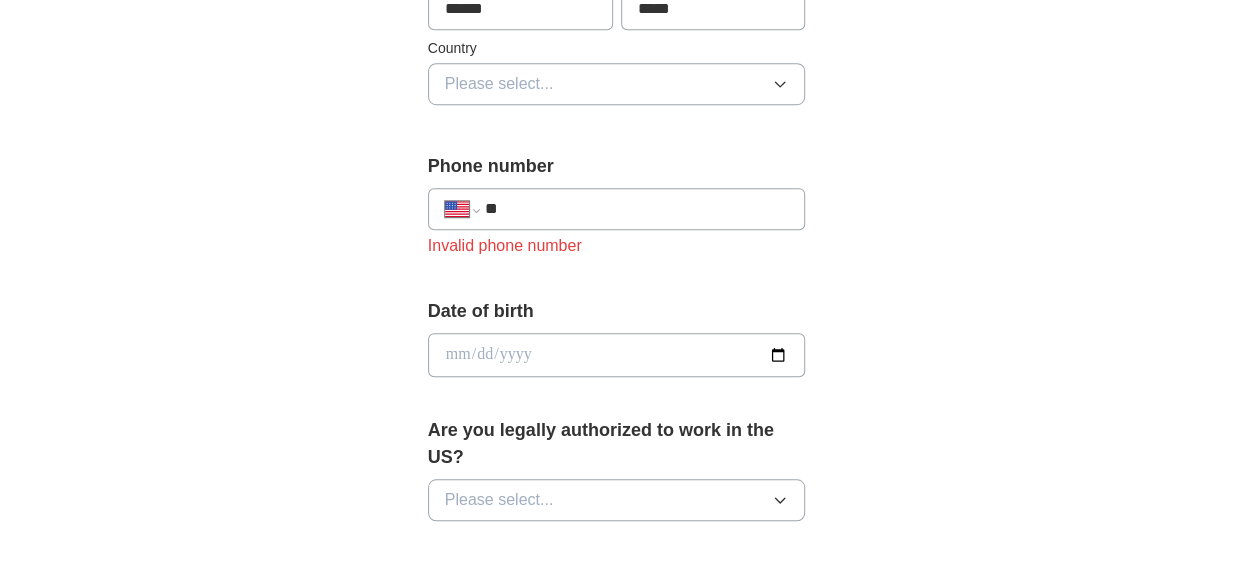 click on "**" at bounding box center [637, 209] 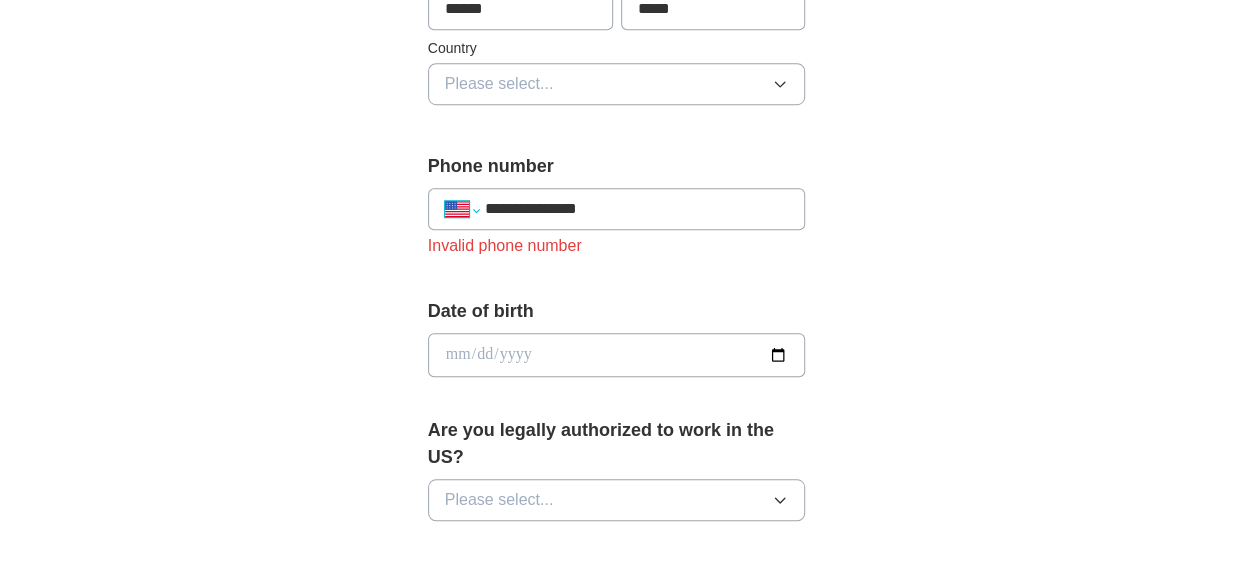 select on "**" 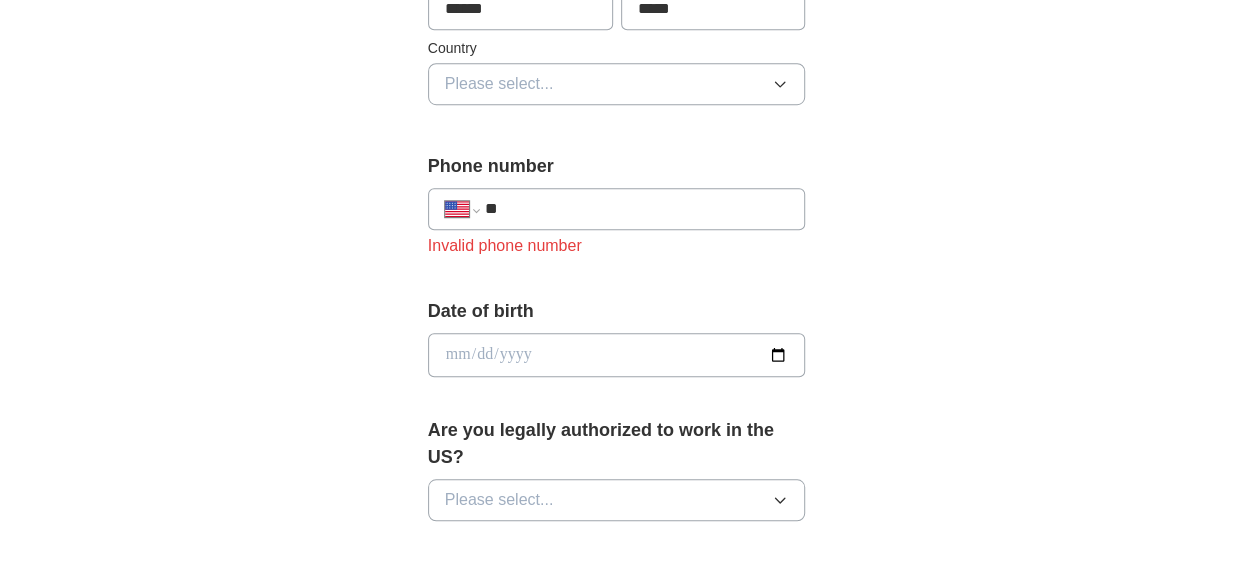 click on "**" at bounding box center [637, 209] 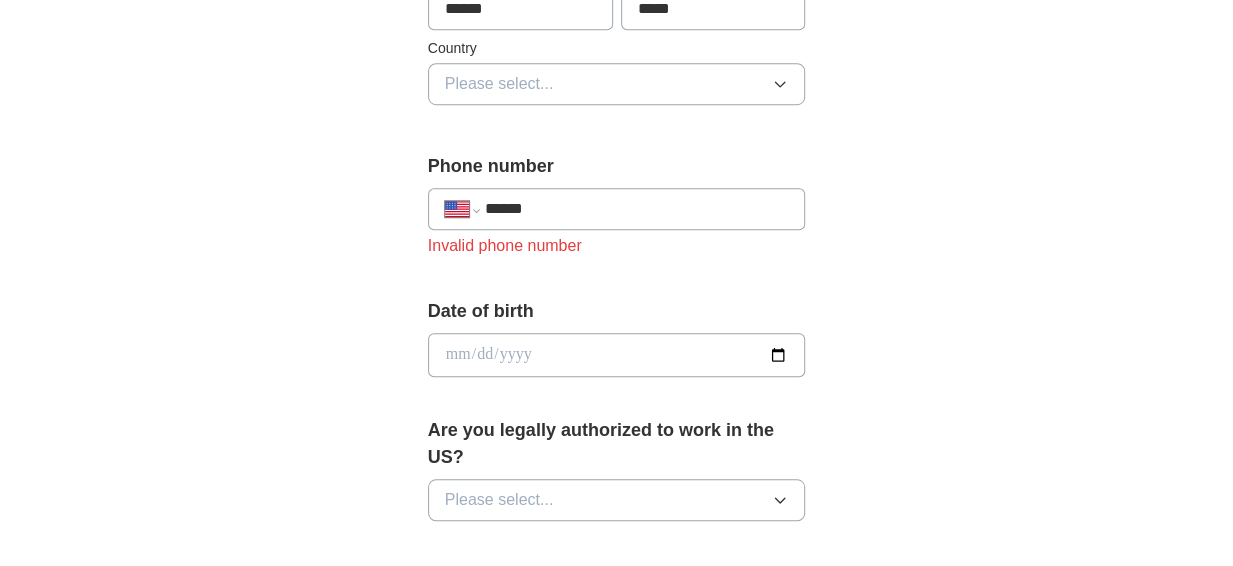 click on "******" at bounding box center (637, 209) 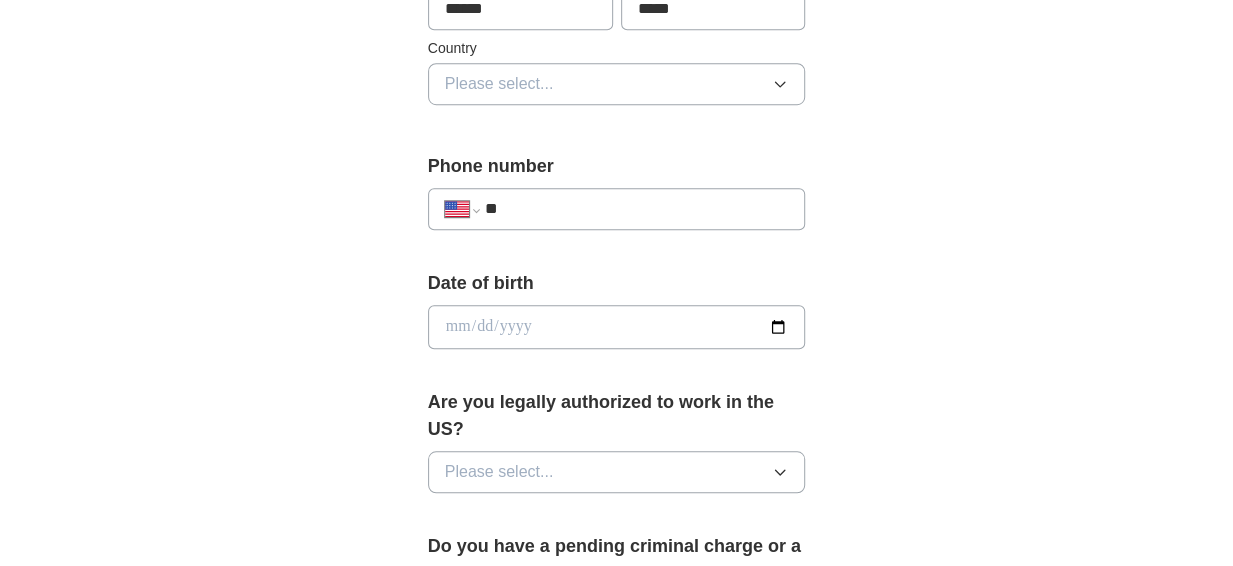 type on "*" 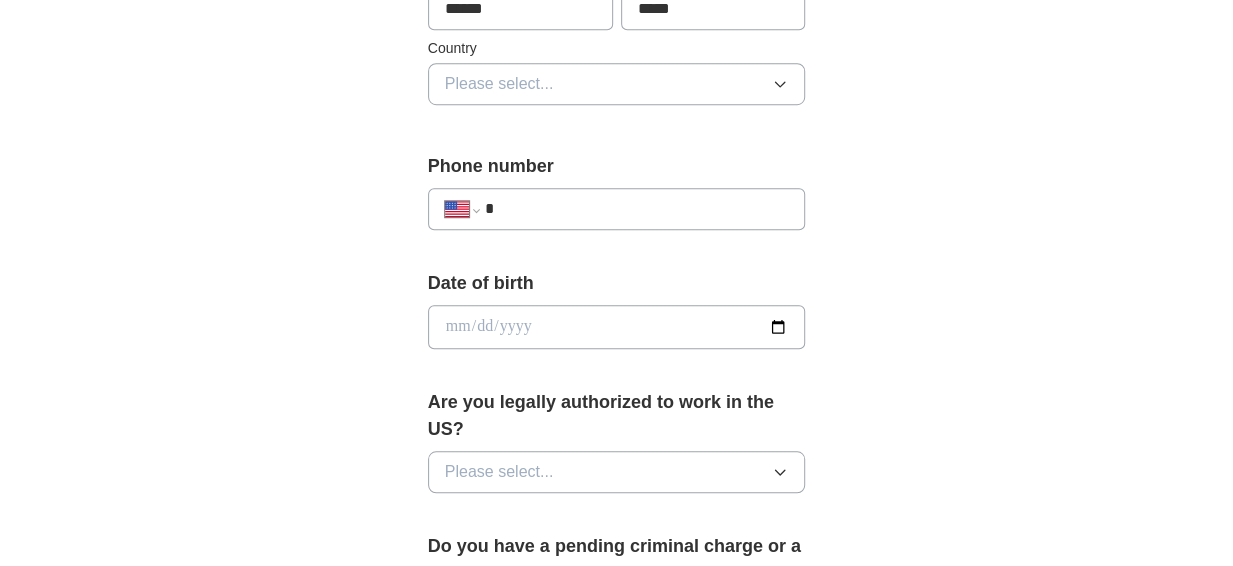 select on "**" 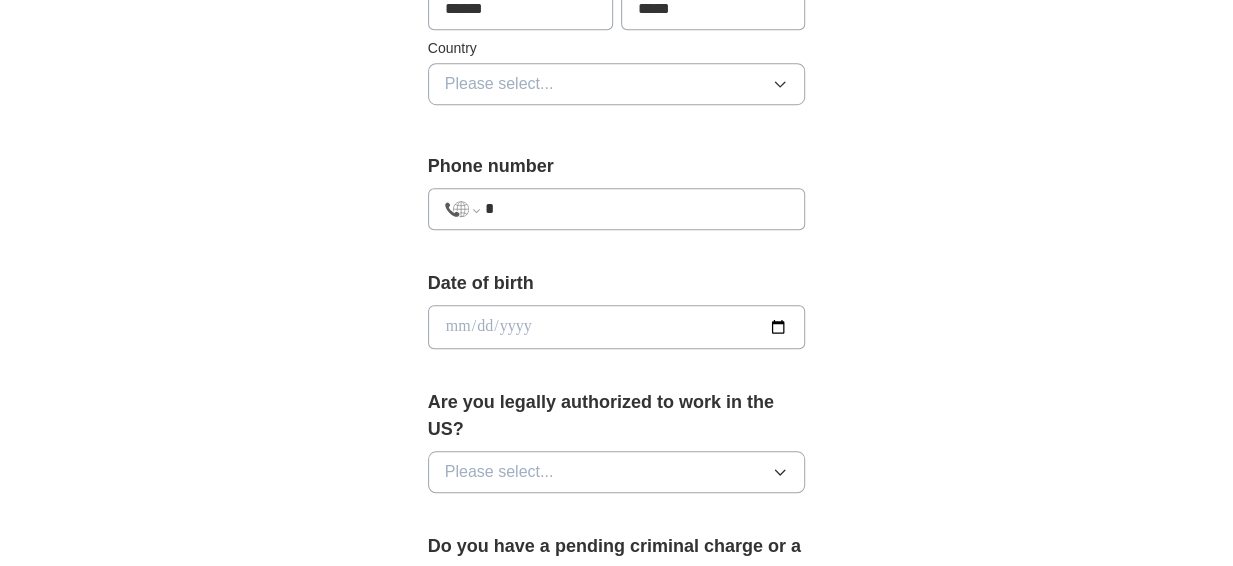 type on "**" 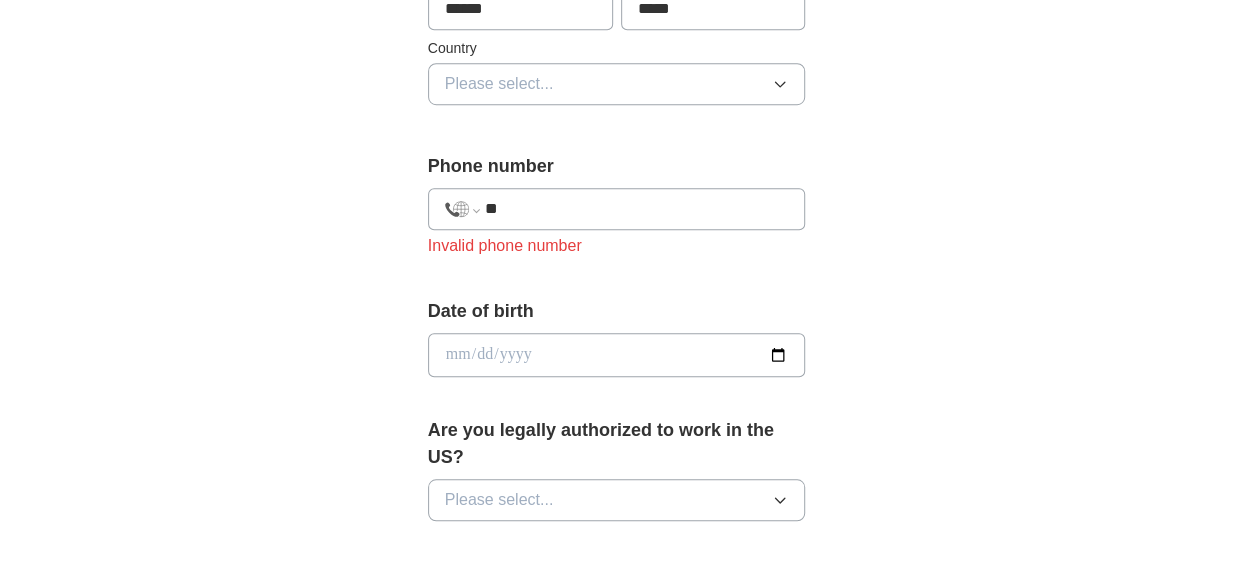 select on "**" 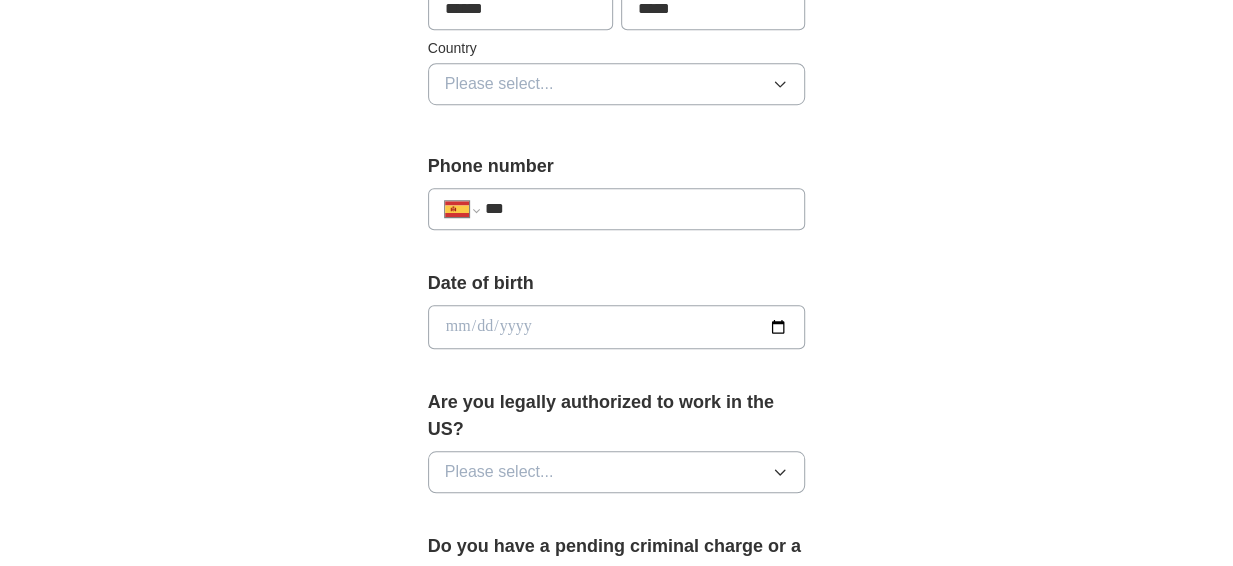 type on "**" 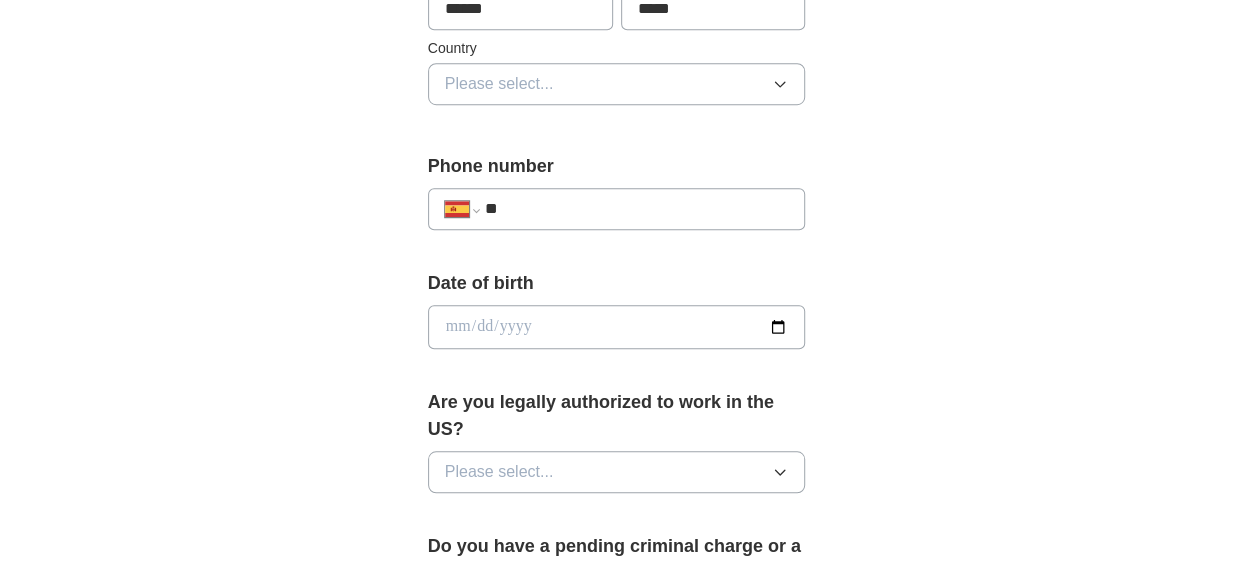 select on "**" 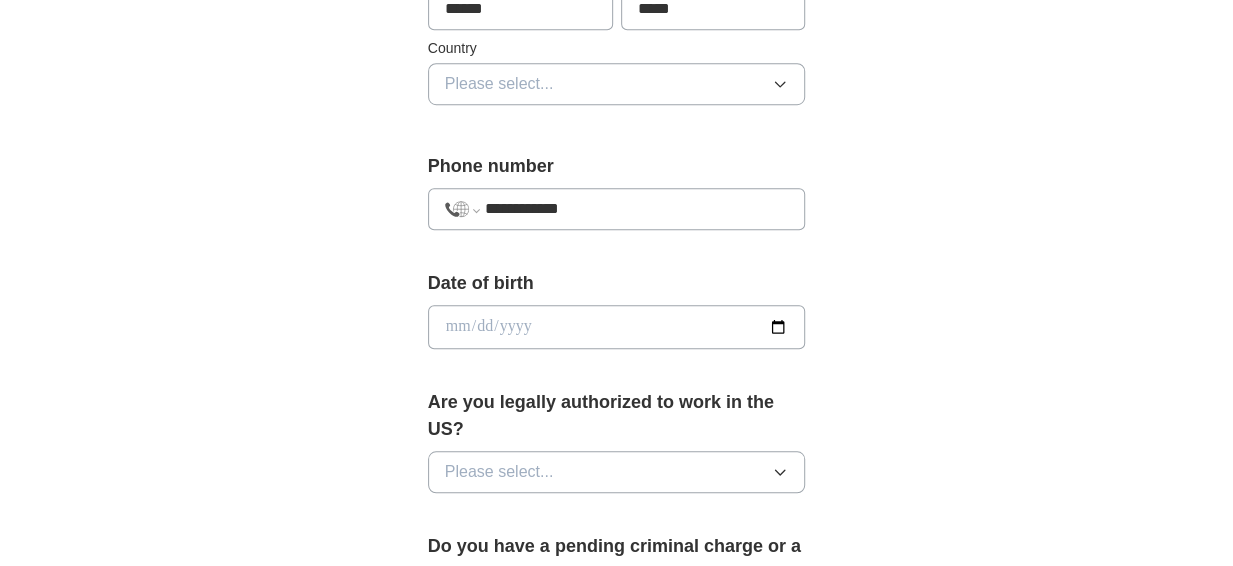 click on "**********" at bounding box center [637, 209] 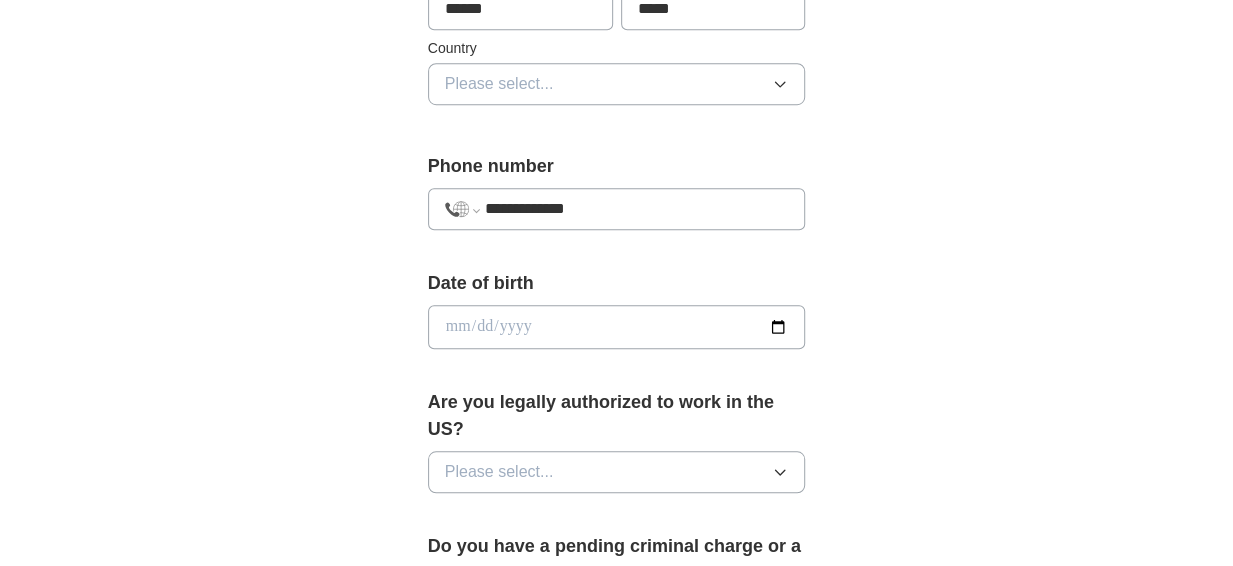 type on "**********" 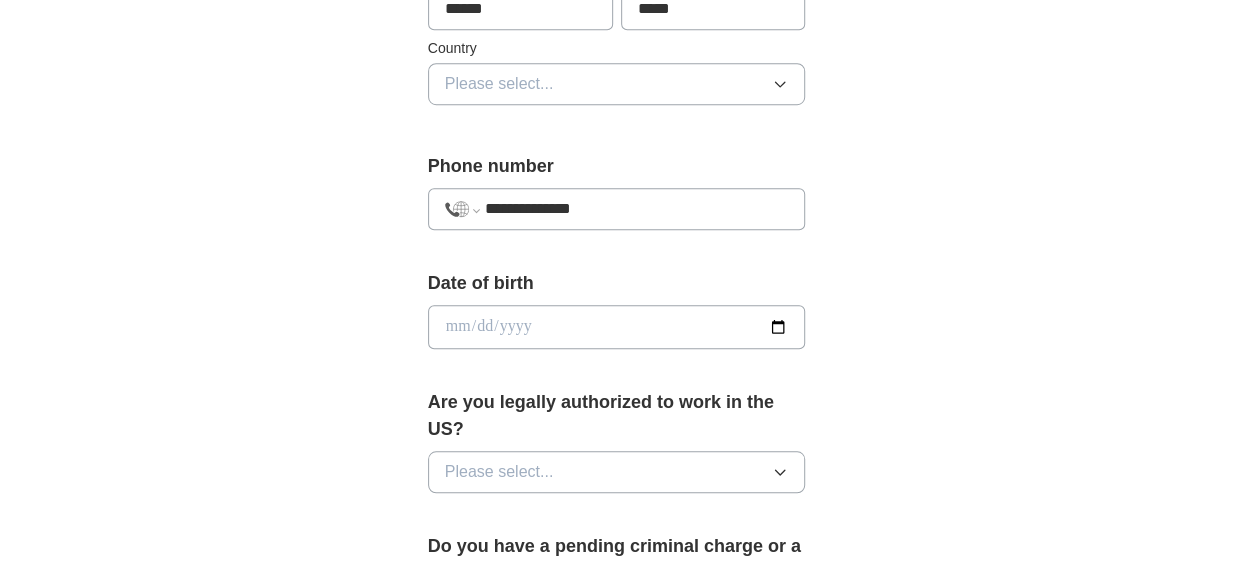 select on "**" 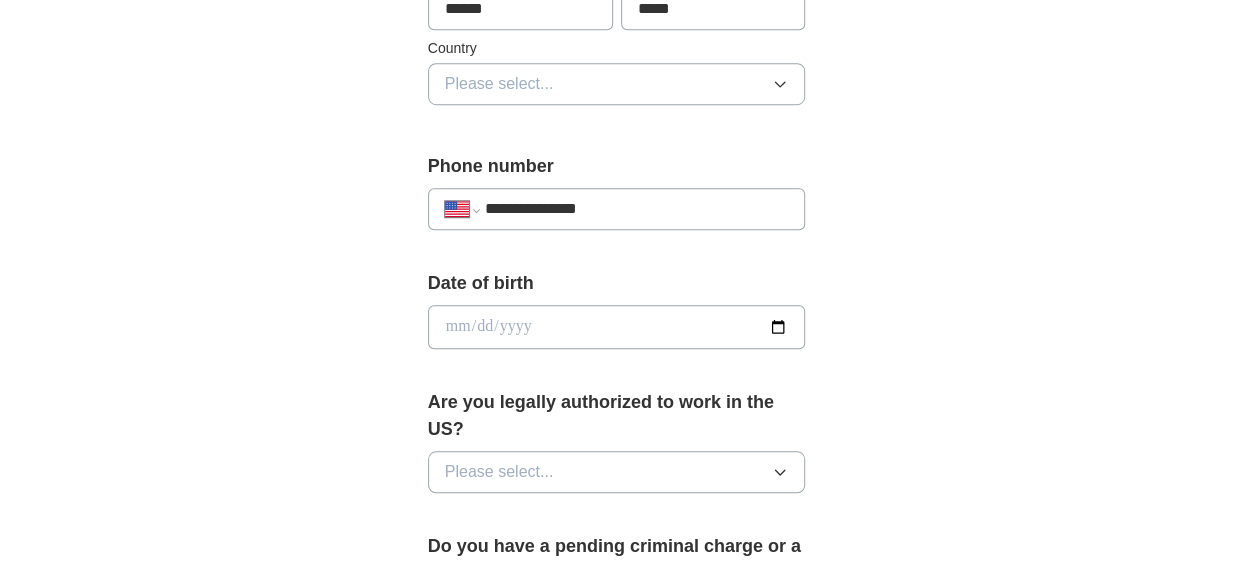 type on "**********" 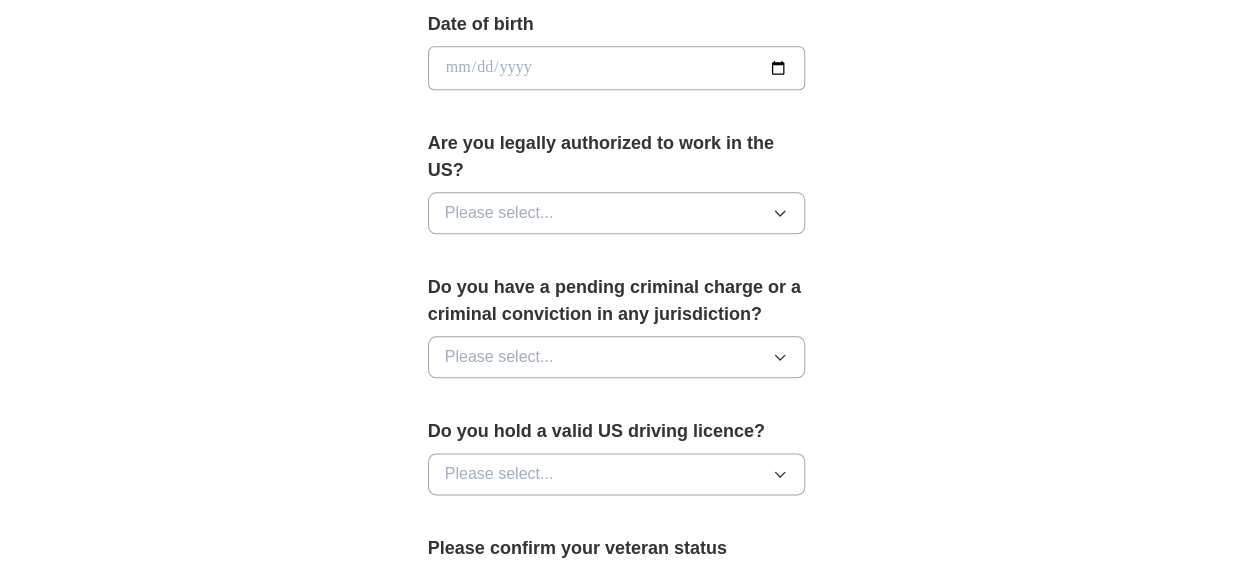 scroll, scrollTop: 946, scrollLeft: 0, axis: vertical 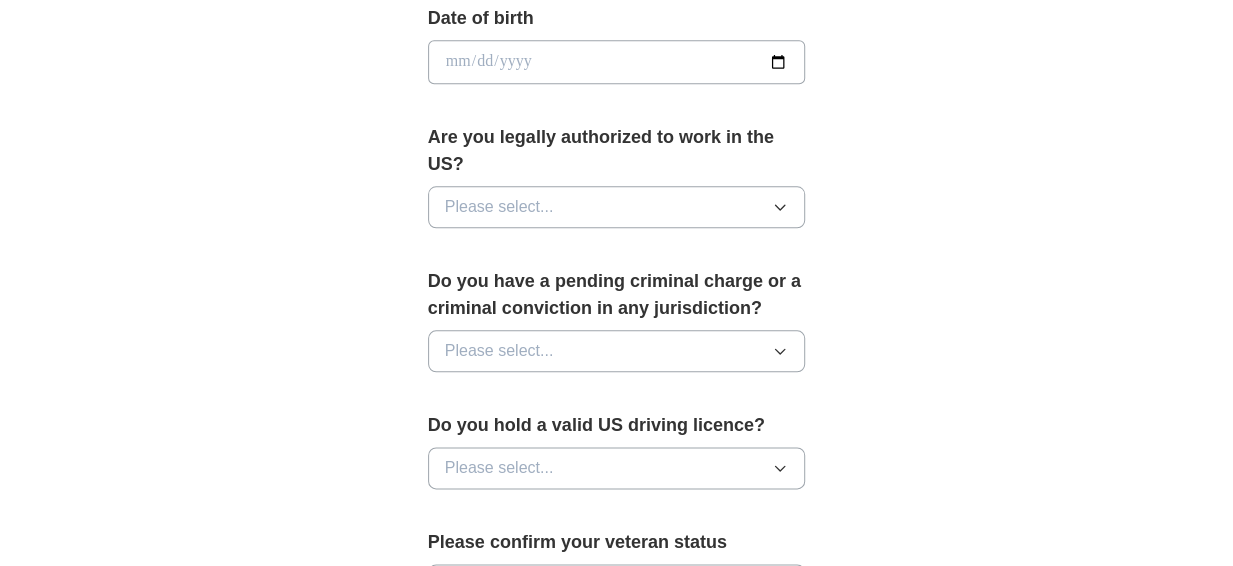click on "Please select..." at bounding box center [617, 207] 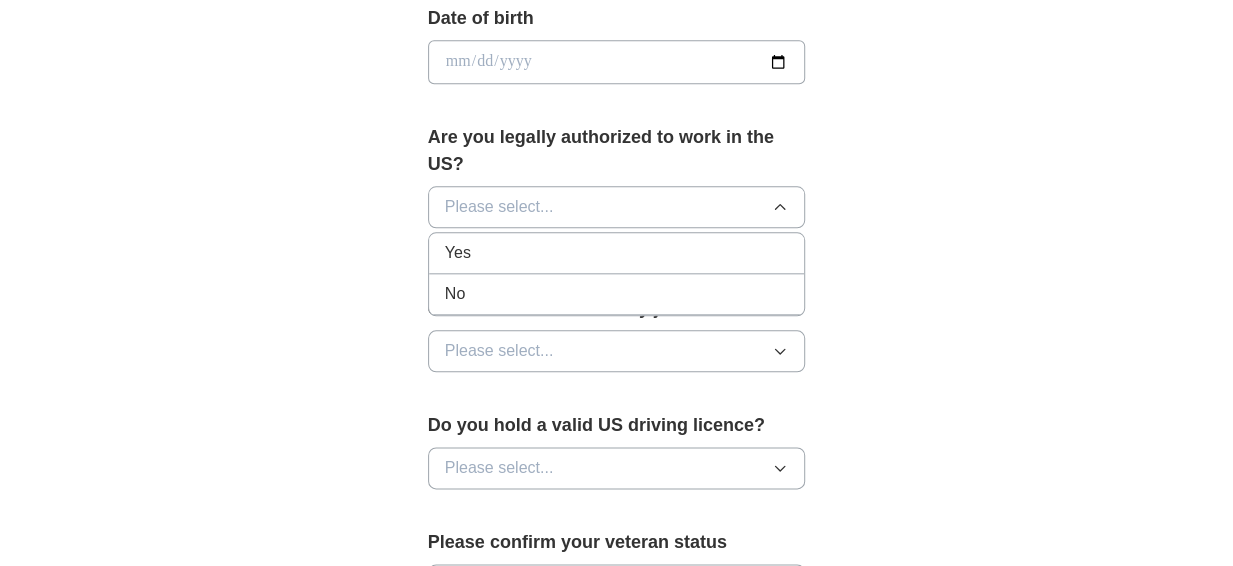click on "Yes" at bounding box center (617, 253) 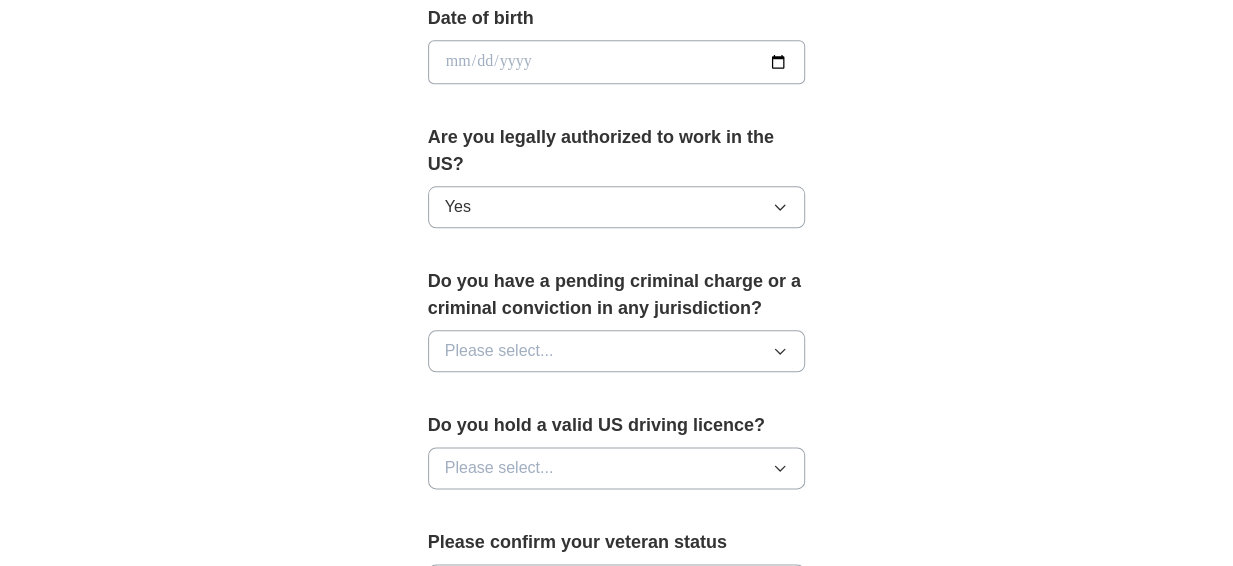 click on "Please select..." at bounding box center (499, 351) 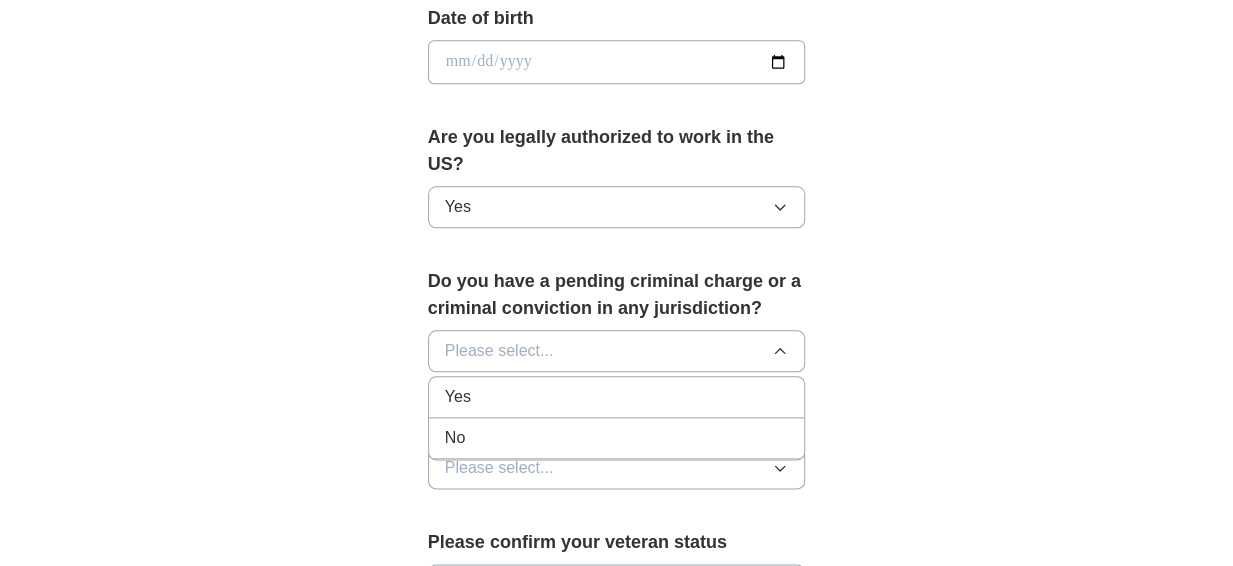 click on "No" at bounding box center [617, 438] 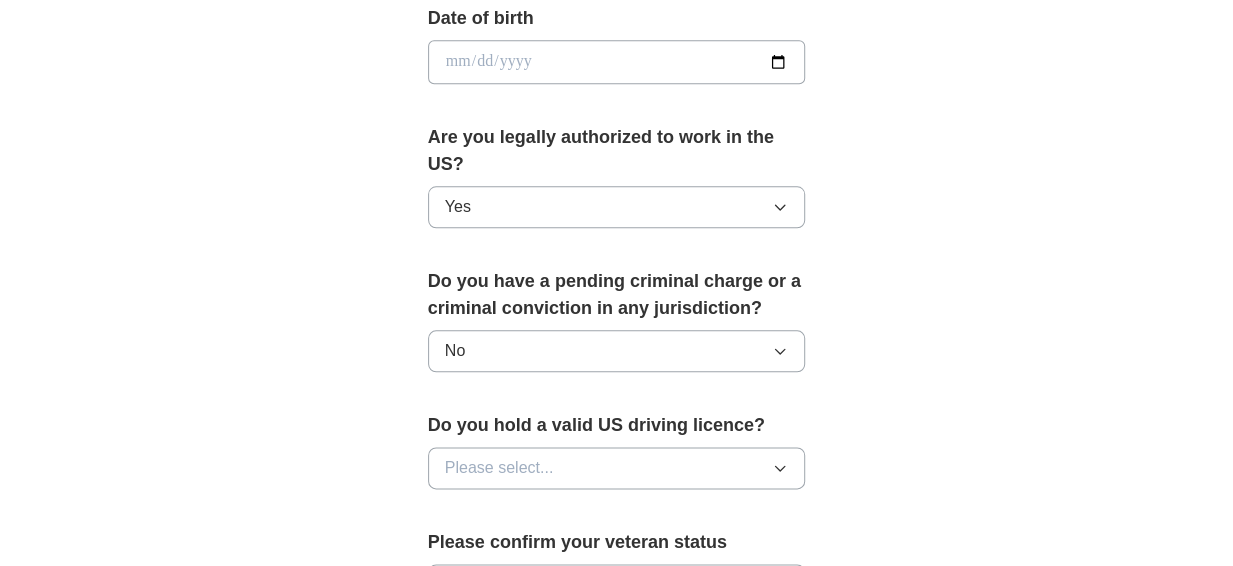 click on "Please select..." at bounding box center (617, 468) 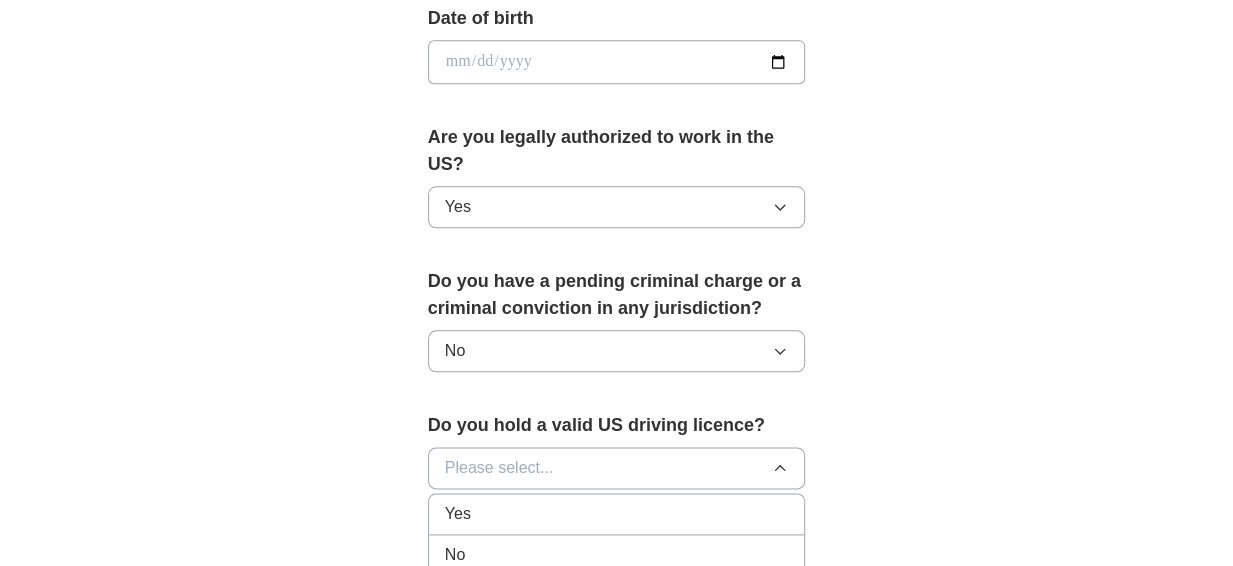 click on "Yes" at bounding box center (617, 514) 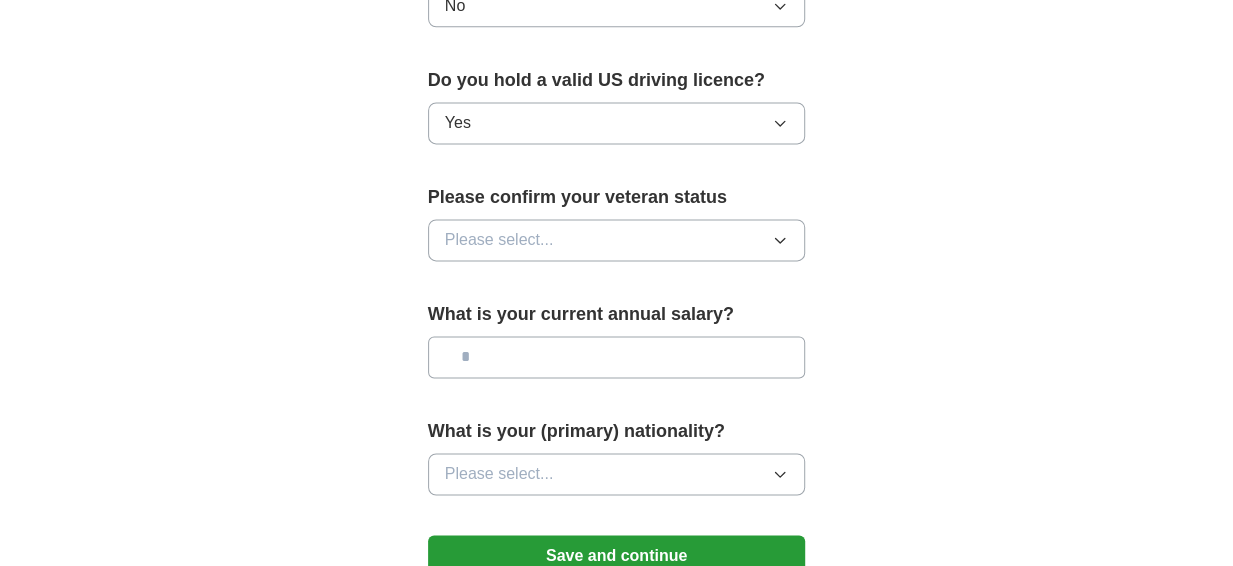 scroll, scrollTop: 1293, scrollLeft: 0, axis: vertical 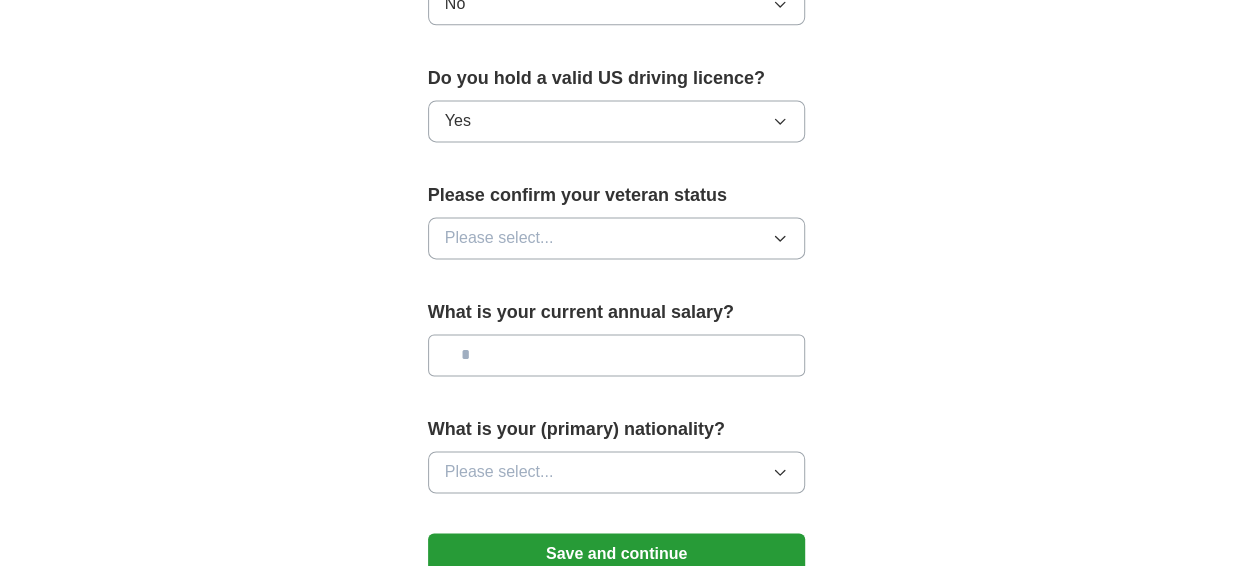 click on "Please select..." at bounding box center (499, 238) 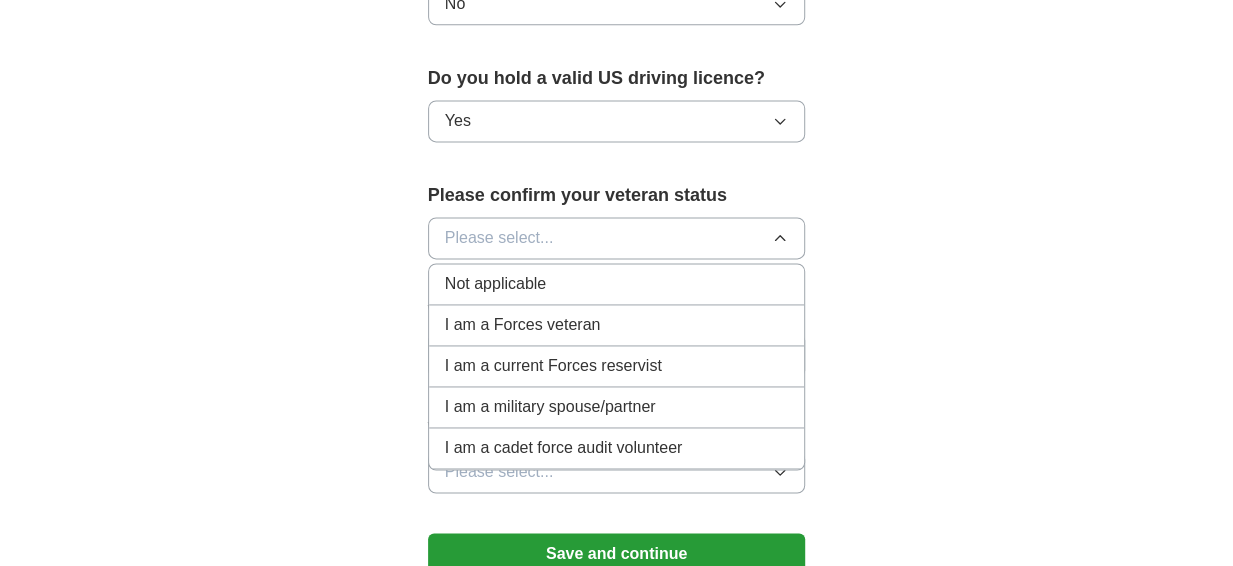 click on "Not applicable" at bounding box center (617, 284) 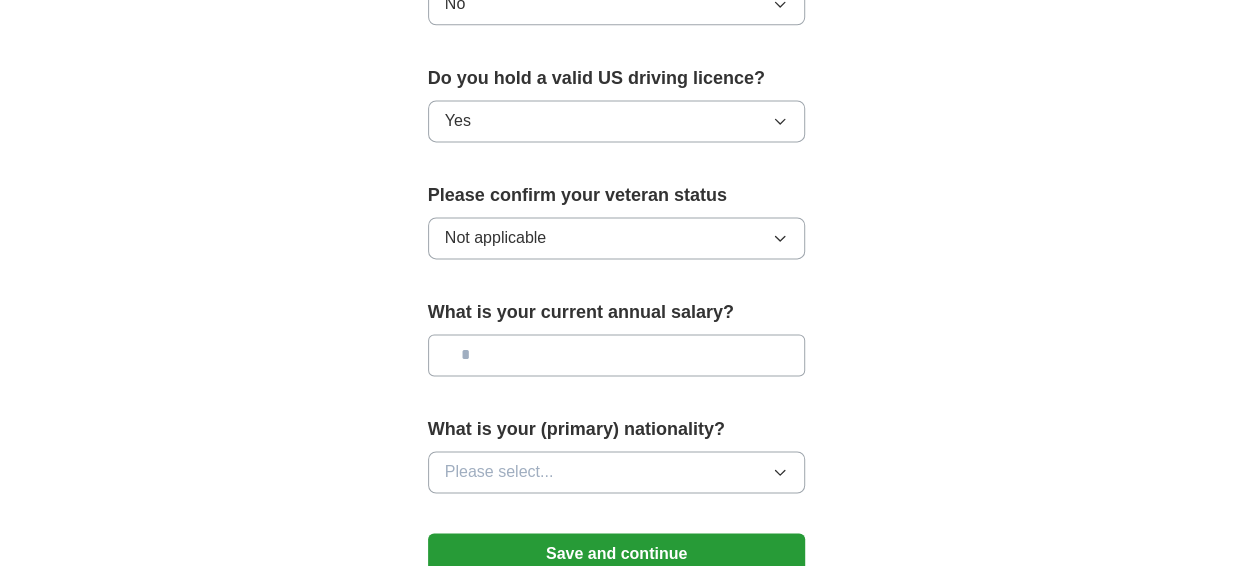 click at bounding box center (617, 355) 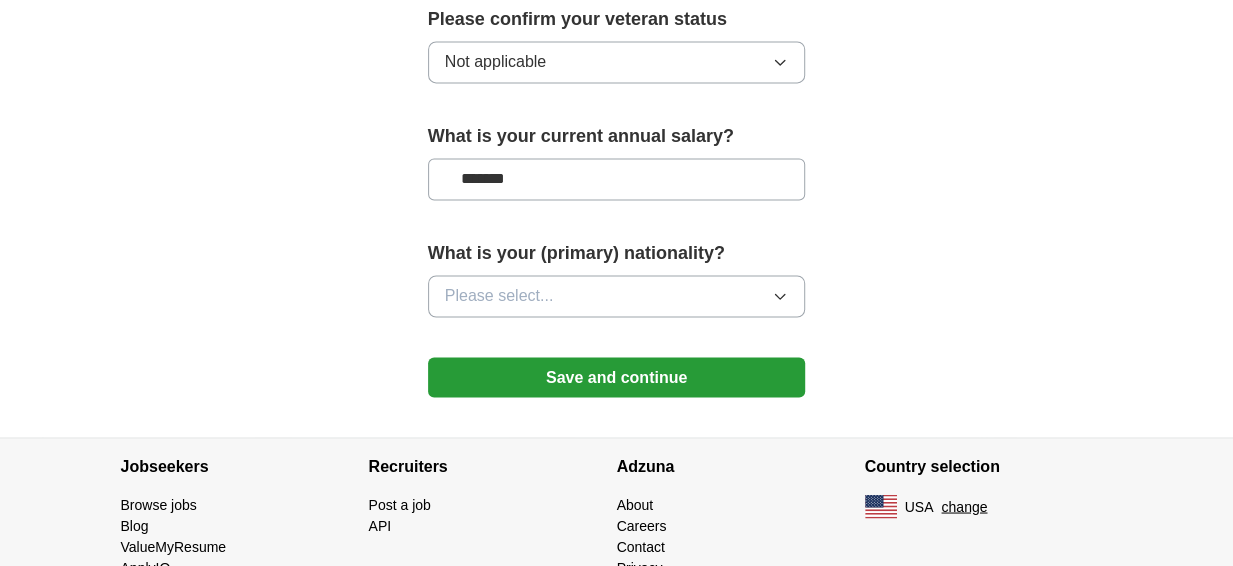 scroll, scrollTop: 1511, scrollLeft: 0, axis: vertical 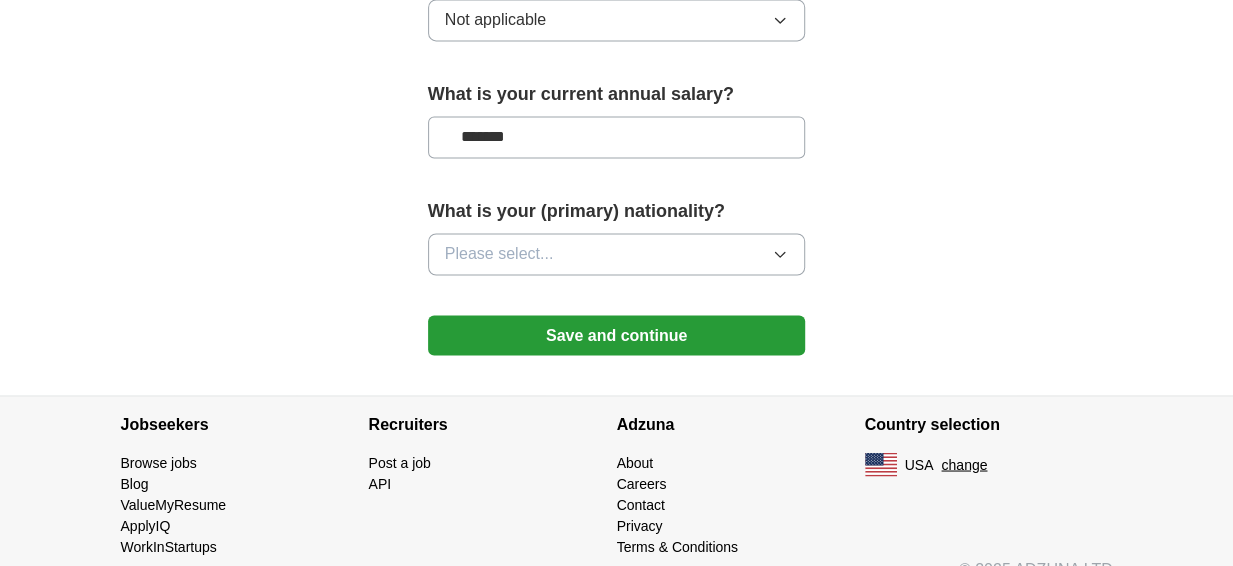 type on "*******" 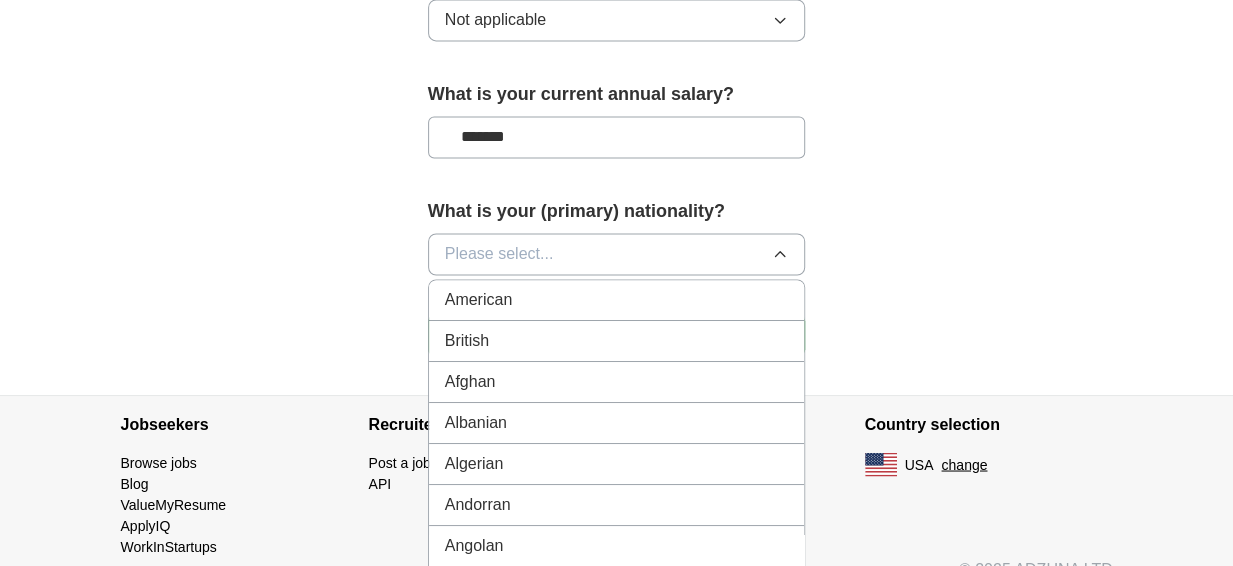 click on "American" at bounding box center [617, 300] 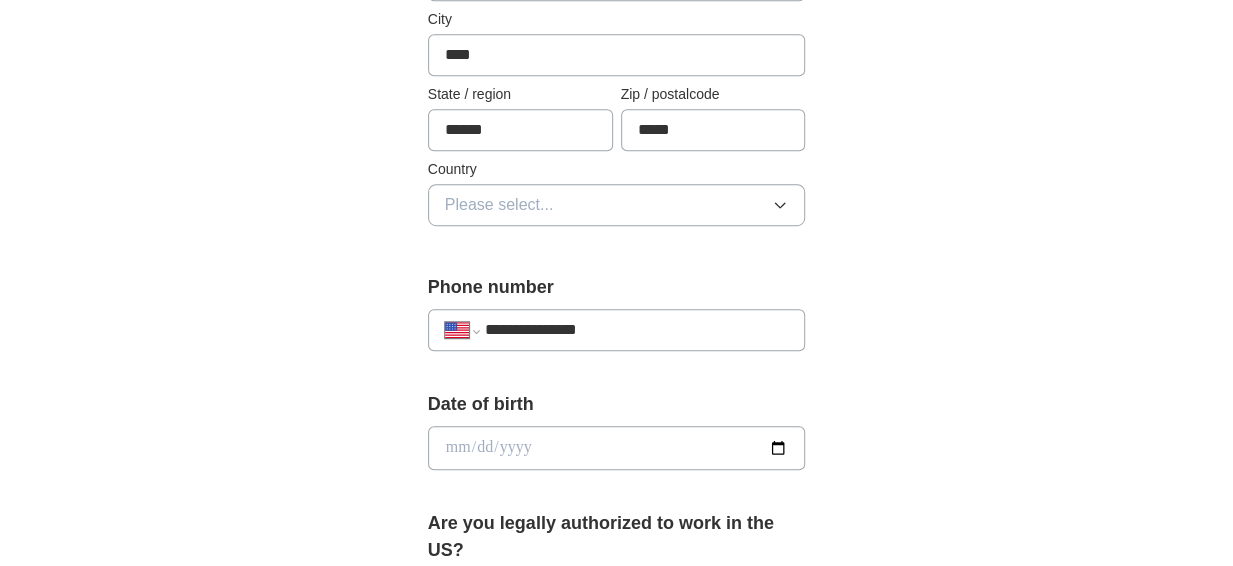 scroll, scrollTop: 558, scrollLeft: 0, axis: vertical 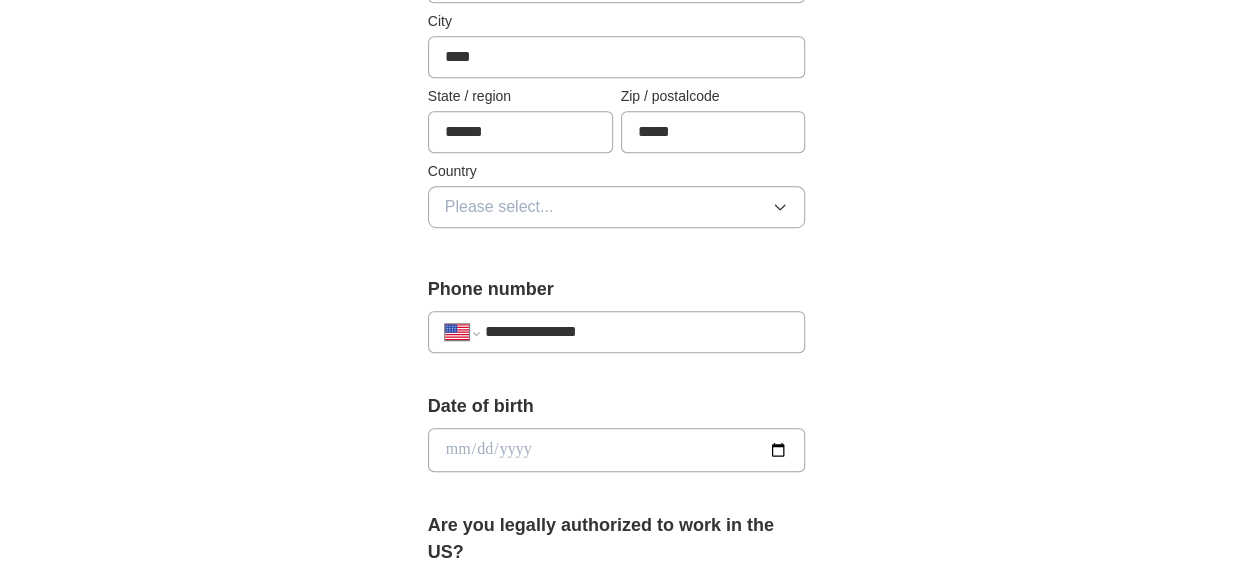 click on "Please select..." at bounding box center [499, 207] 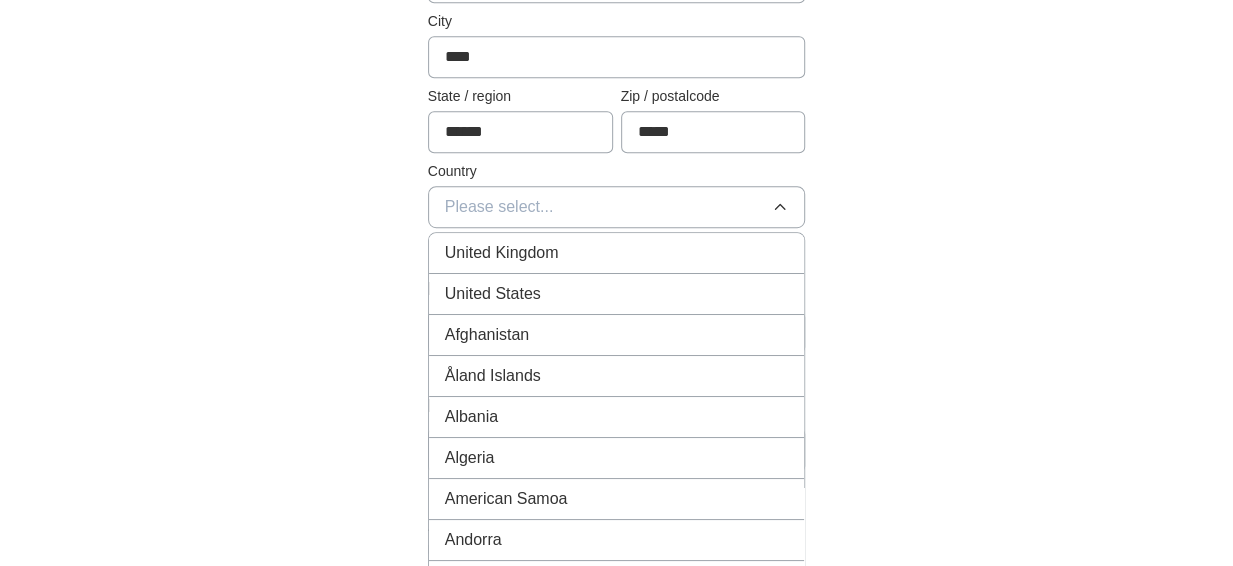 click on "United States" at bounding box center [617, 294] 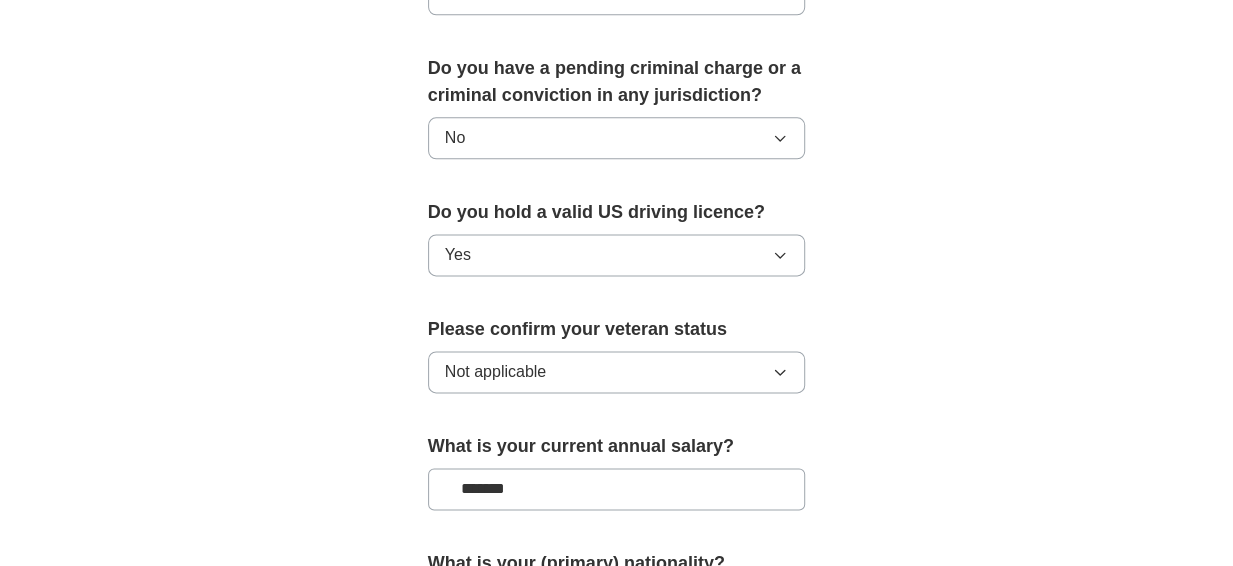 scroll, scrollTop: 1534, scrollLeft: 0, axis: vertical 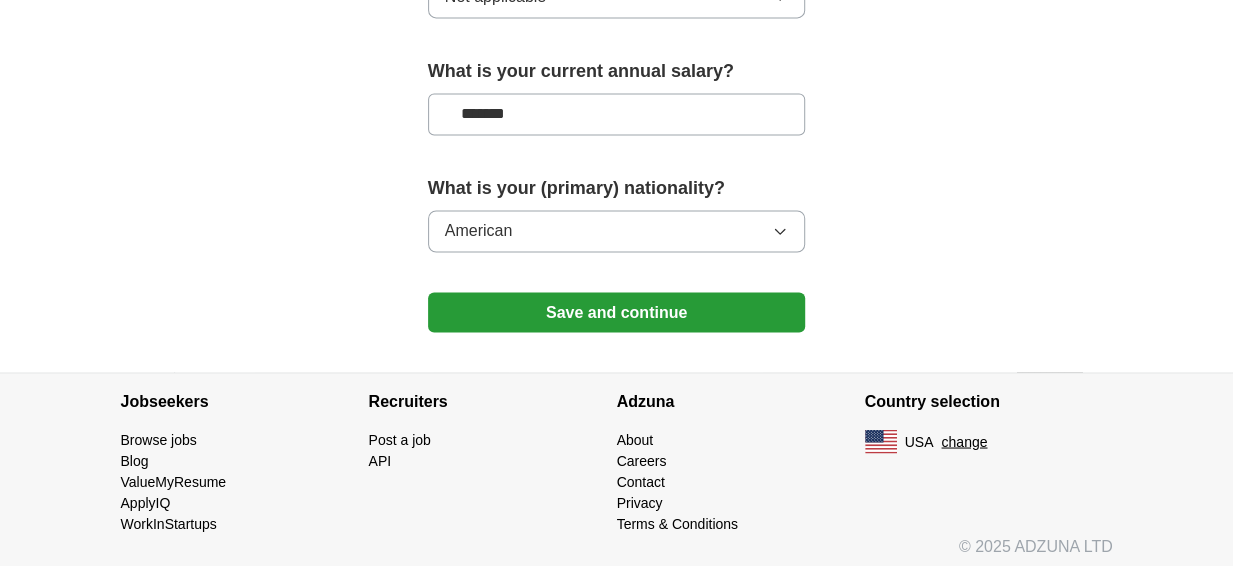 click on "Save and continue" at bounding box center (617, 312) 